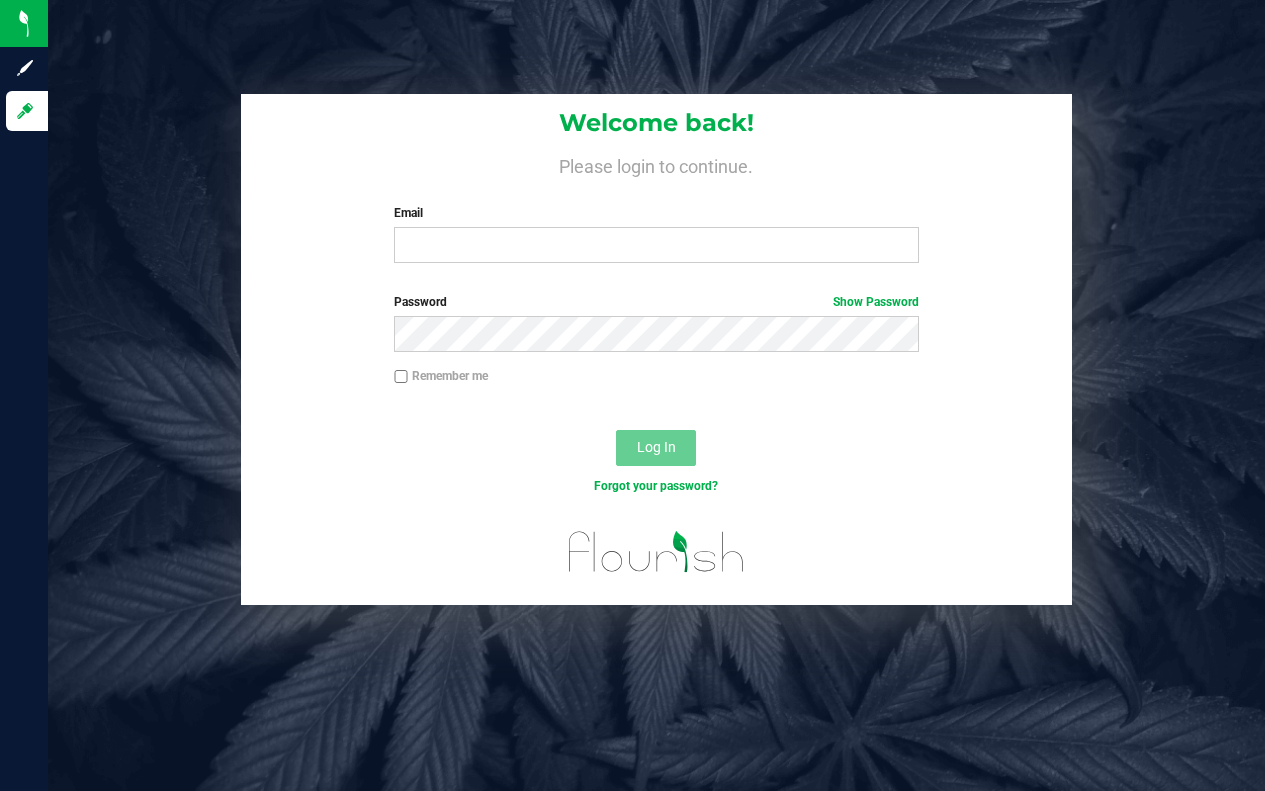 scroll, scrollTop: 0, scrollLeft: 0, axis: both 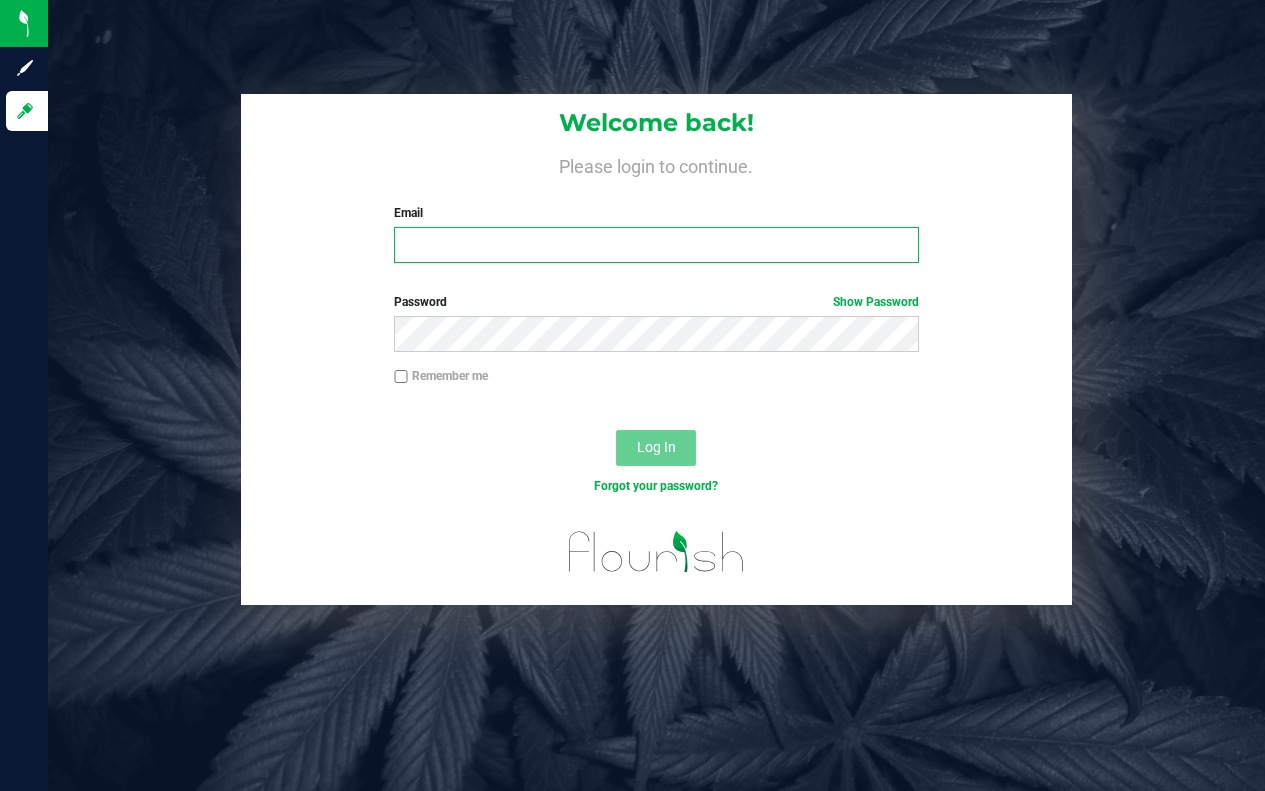 type on "[EMAIL_ADDRESS][DOMAIN_NAME]" 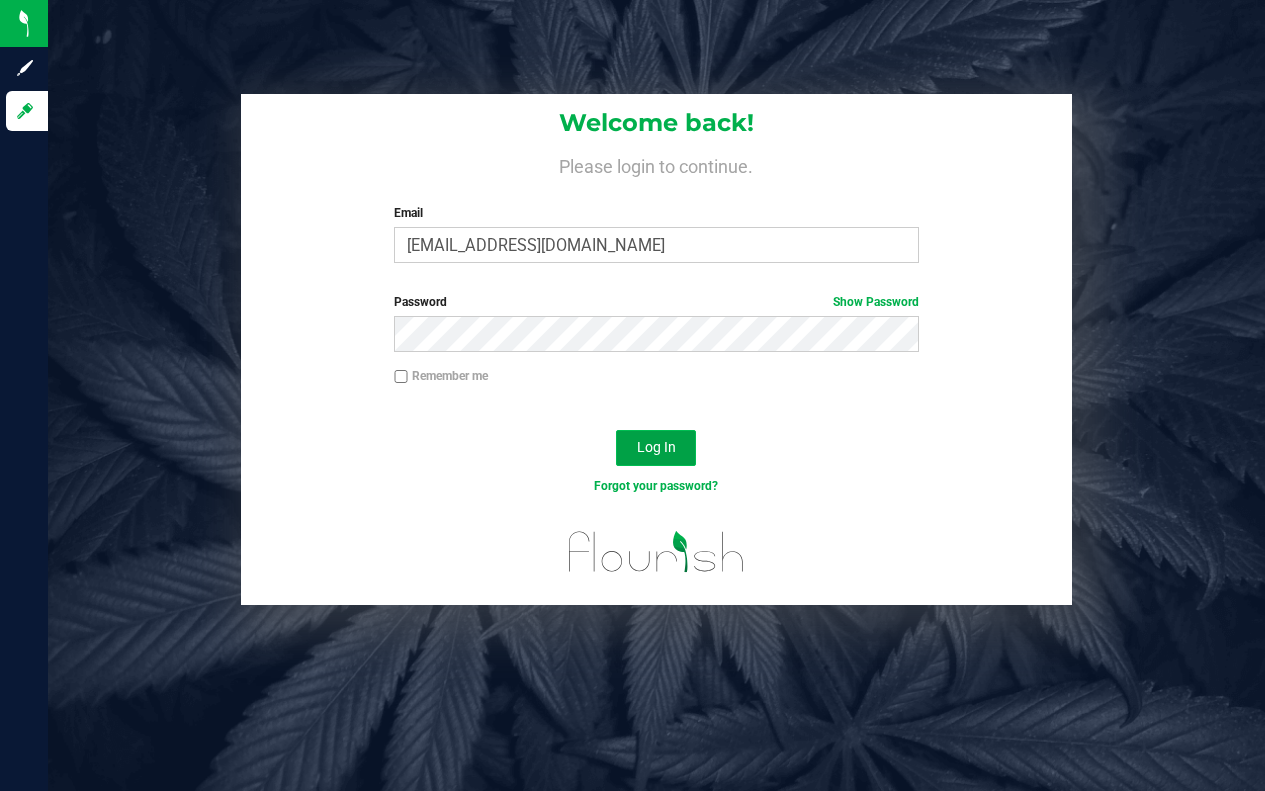 click on "Log In" at bounding box center (656, 447) 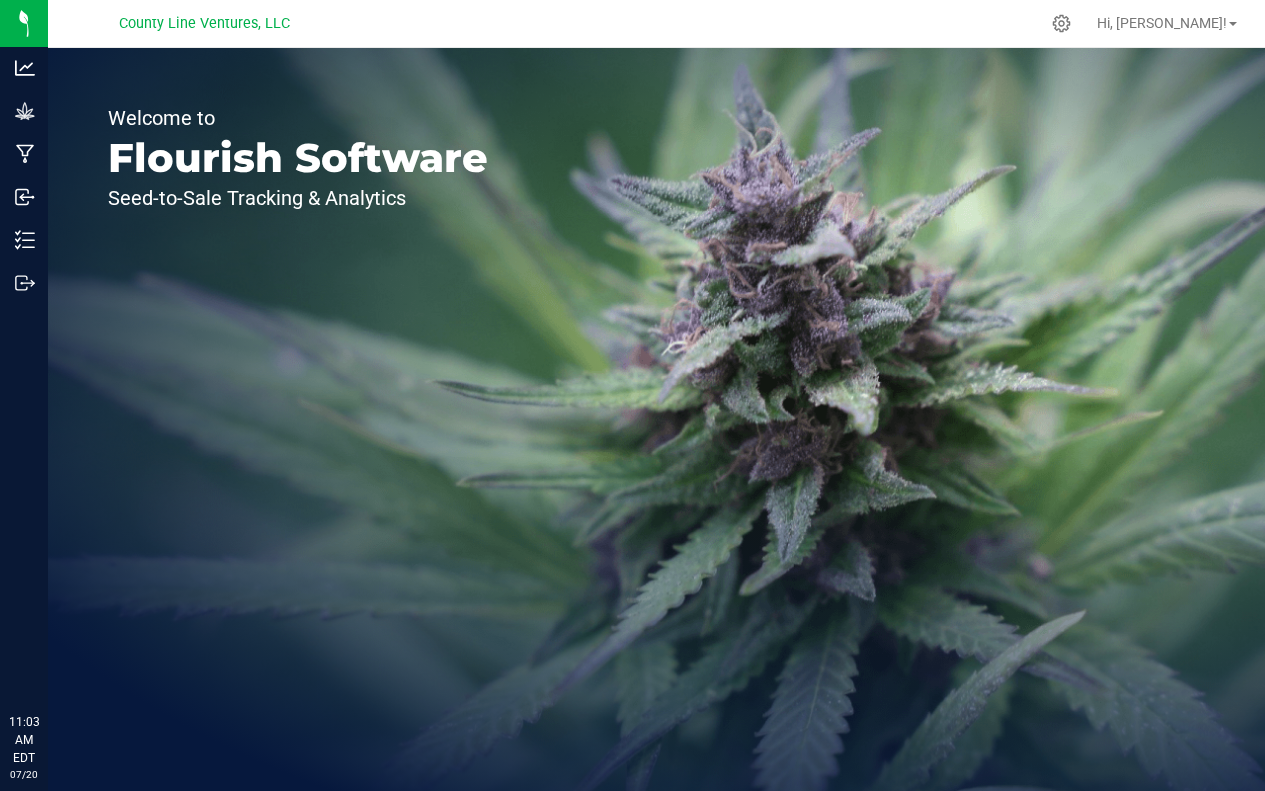 scroll, scrollTop: 0, scrollLeft: 0, axis: both 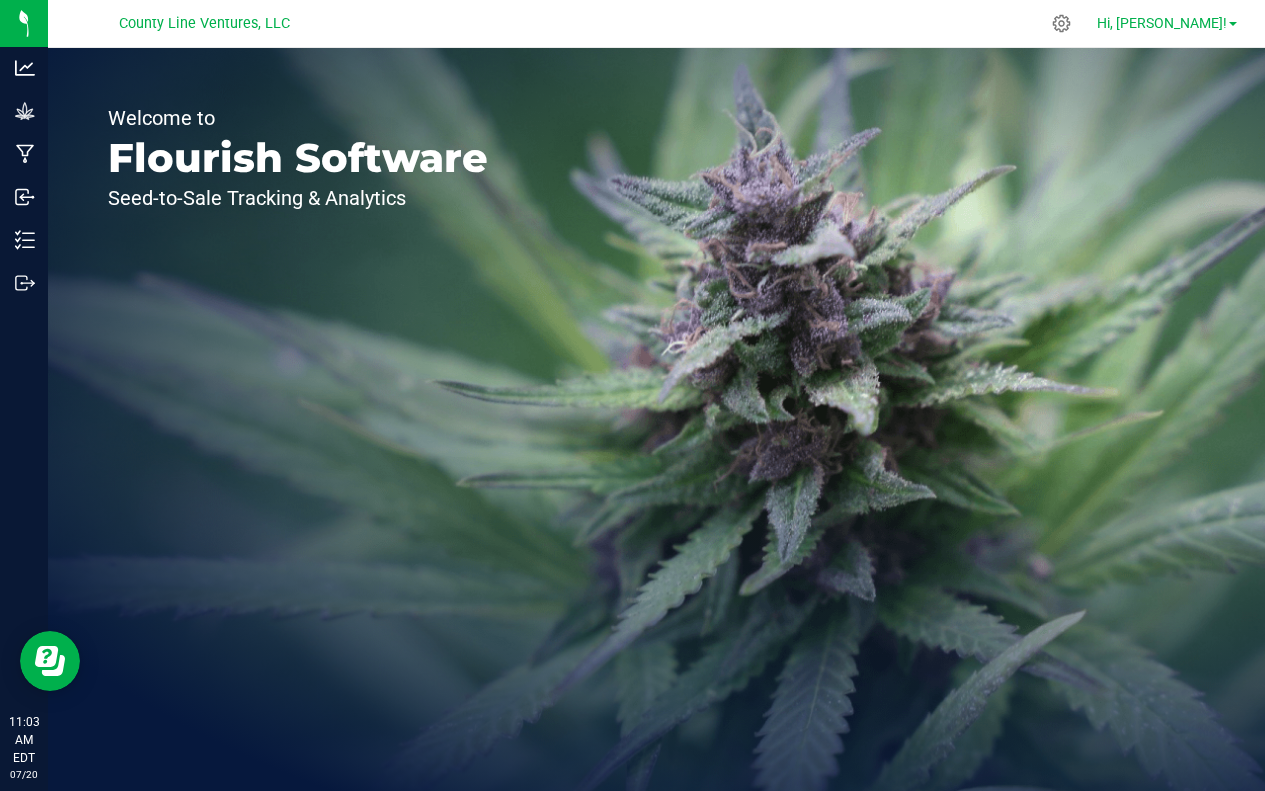 click on "Hi, [PERSON_NAME]!" at bounding box center (1162, 23) 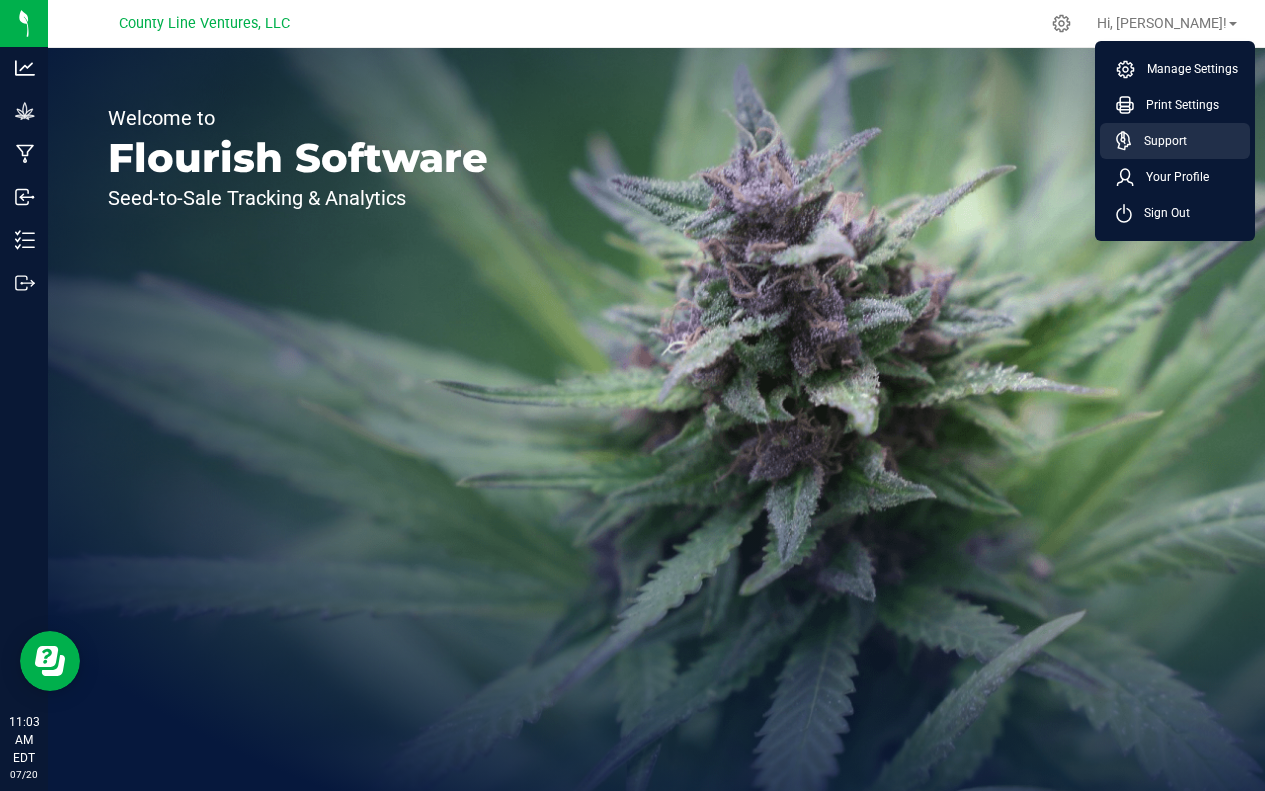 click on "Support" at bounding box center (1159, 141) 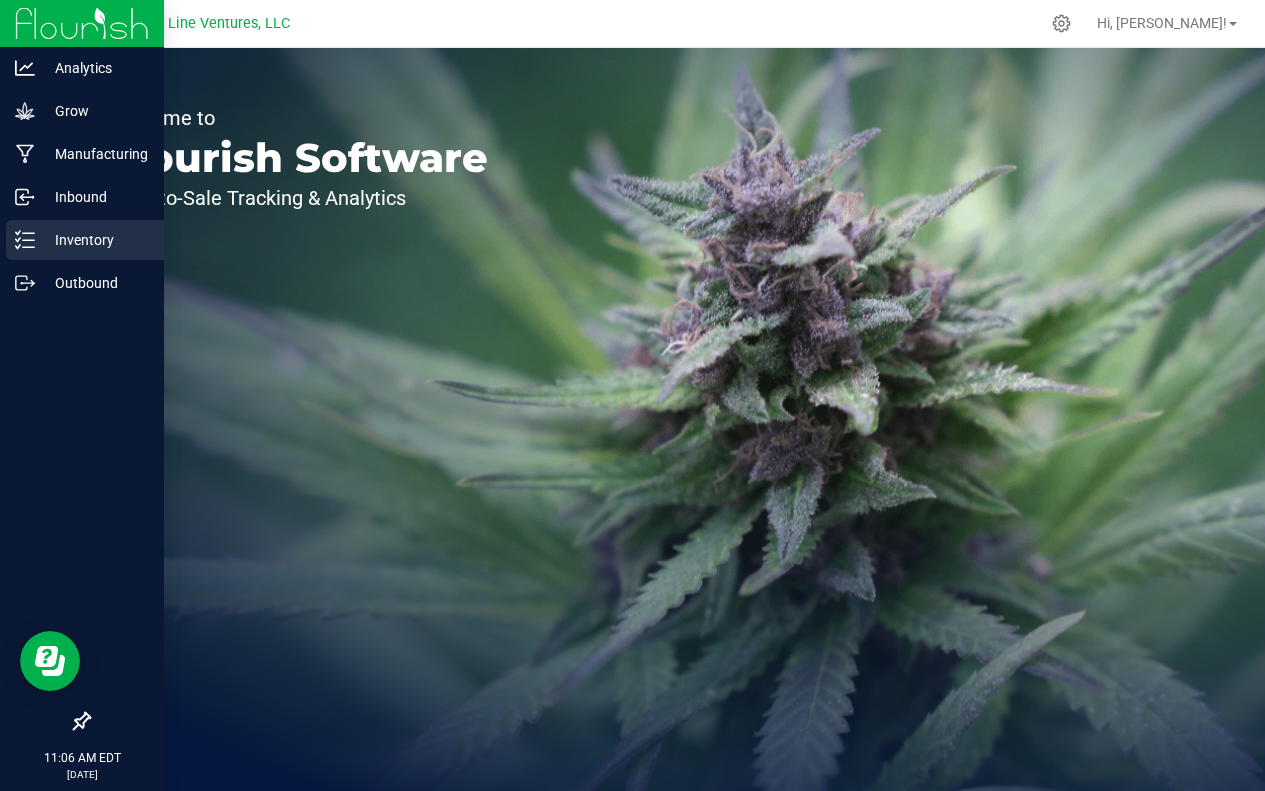 click on "Inventory" at bounding box center (95, 240) 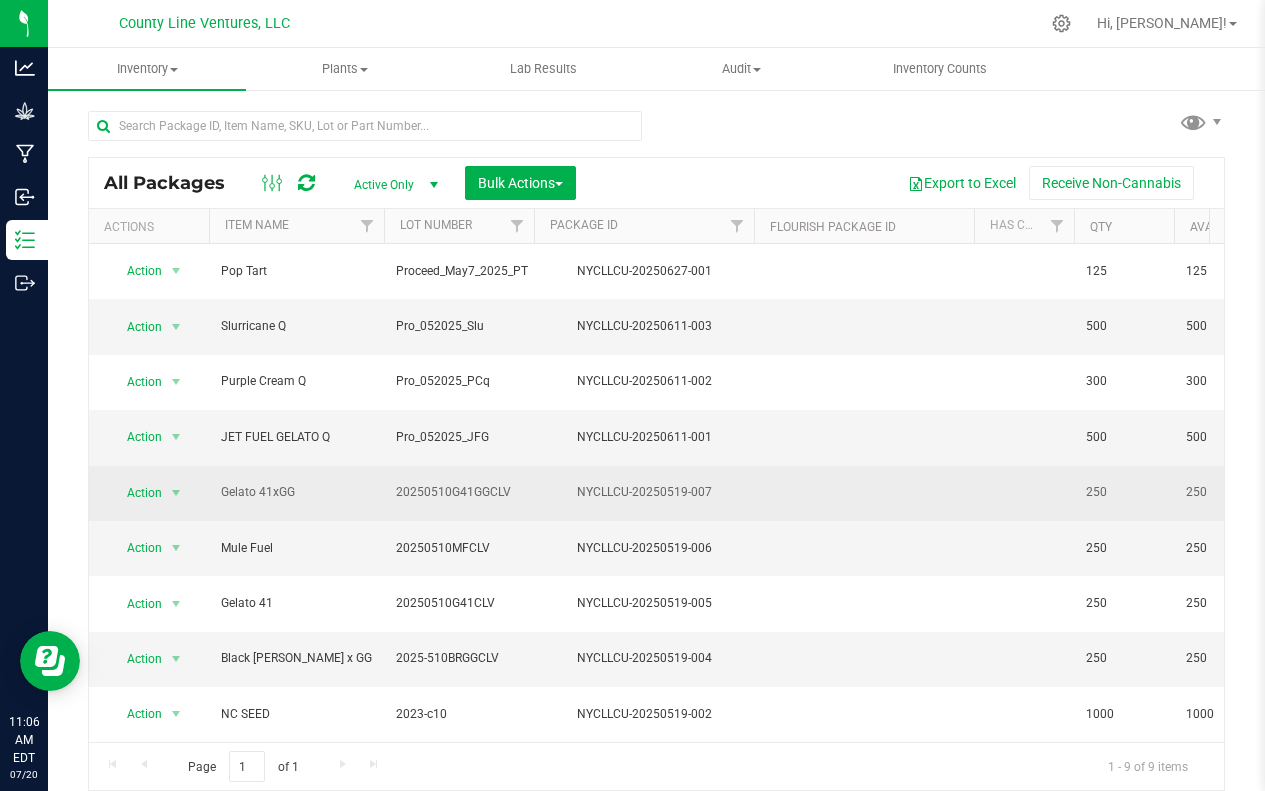 scroll, scrollTop: 0, scrollLeft: 0, axis: both 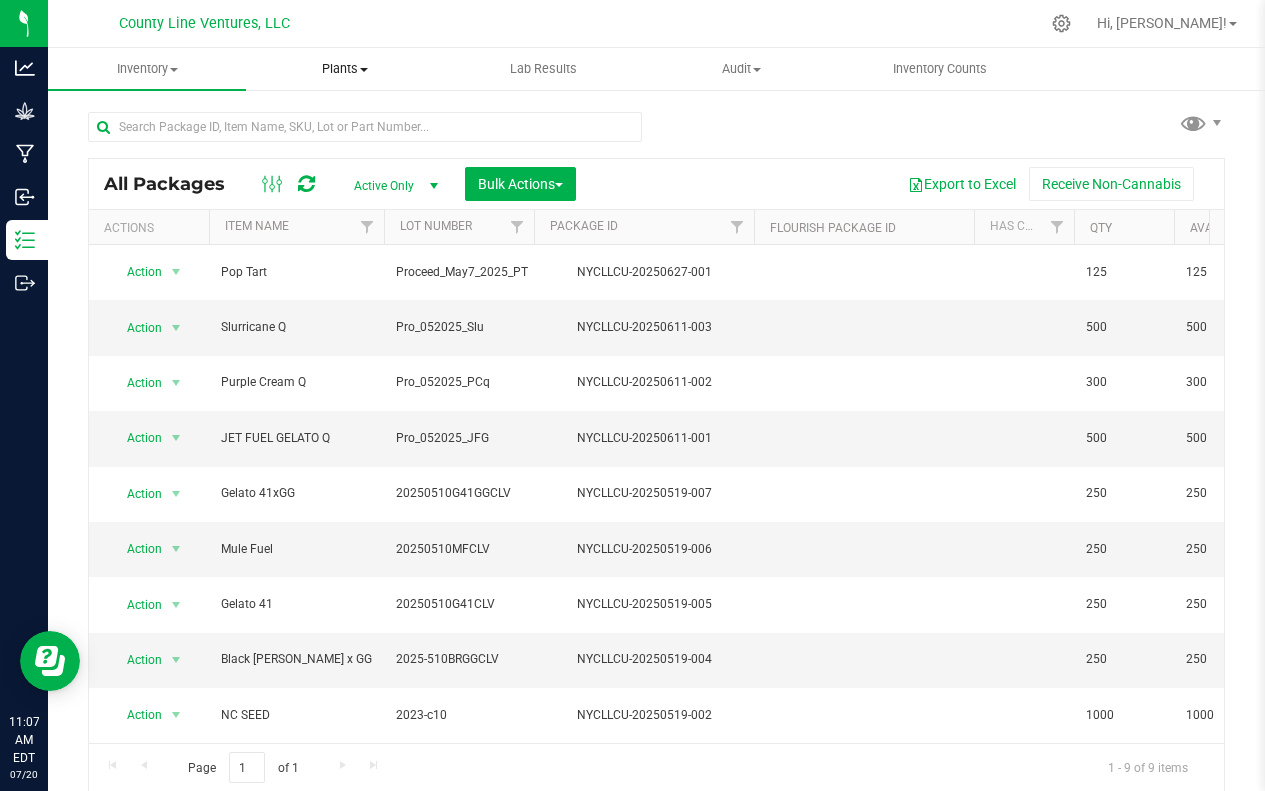click on "Plants" at bounding box center (345, 69) 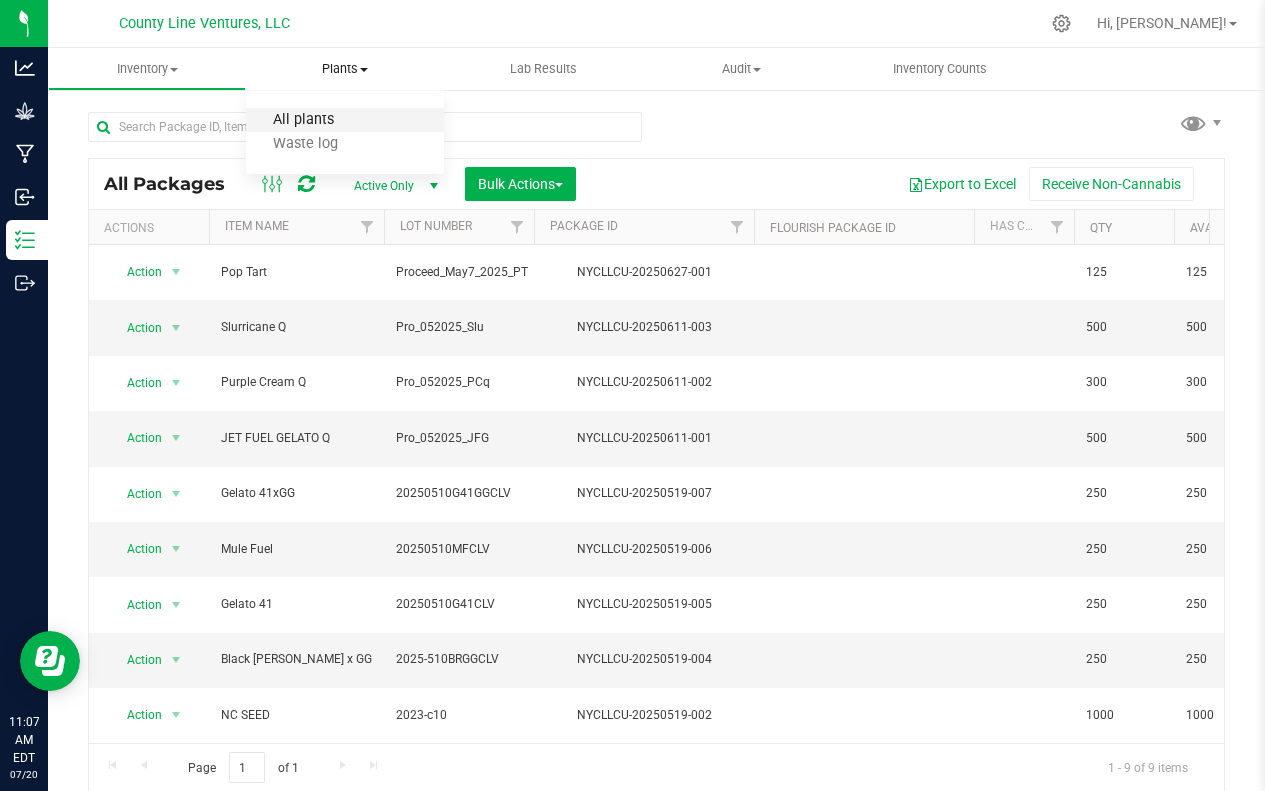 click on "All plants" at bounding box center (303, 120) 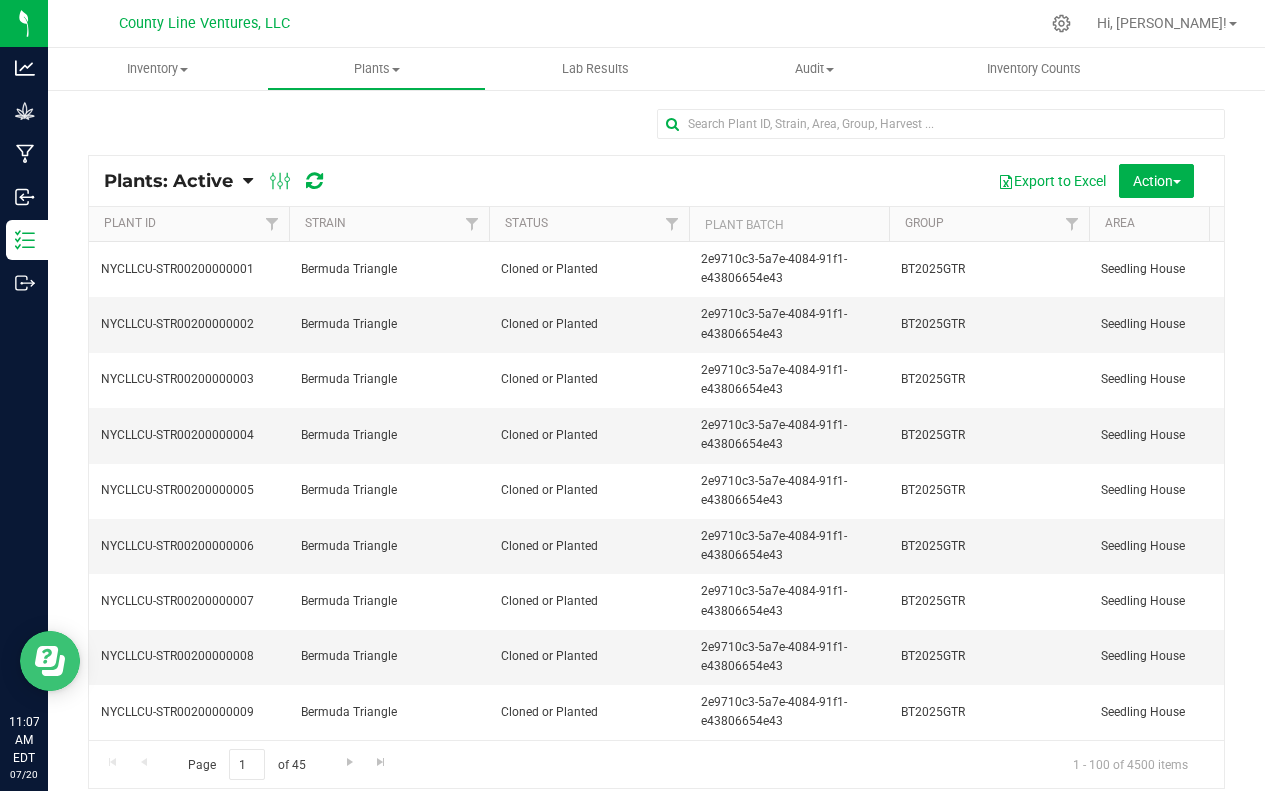click 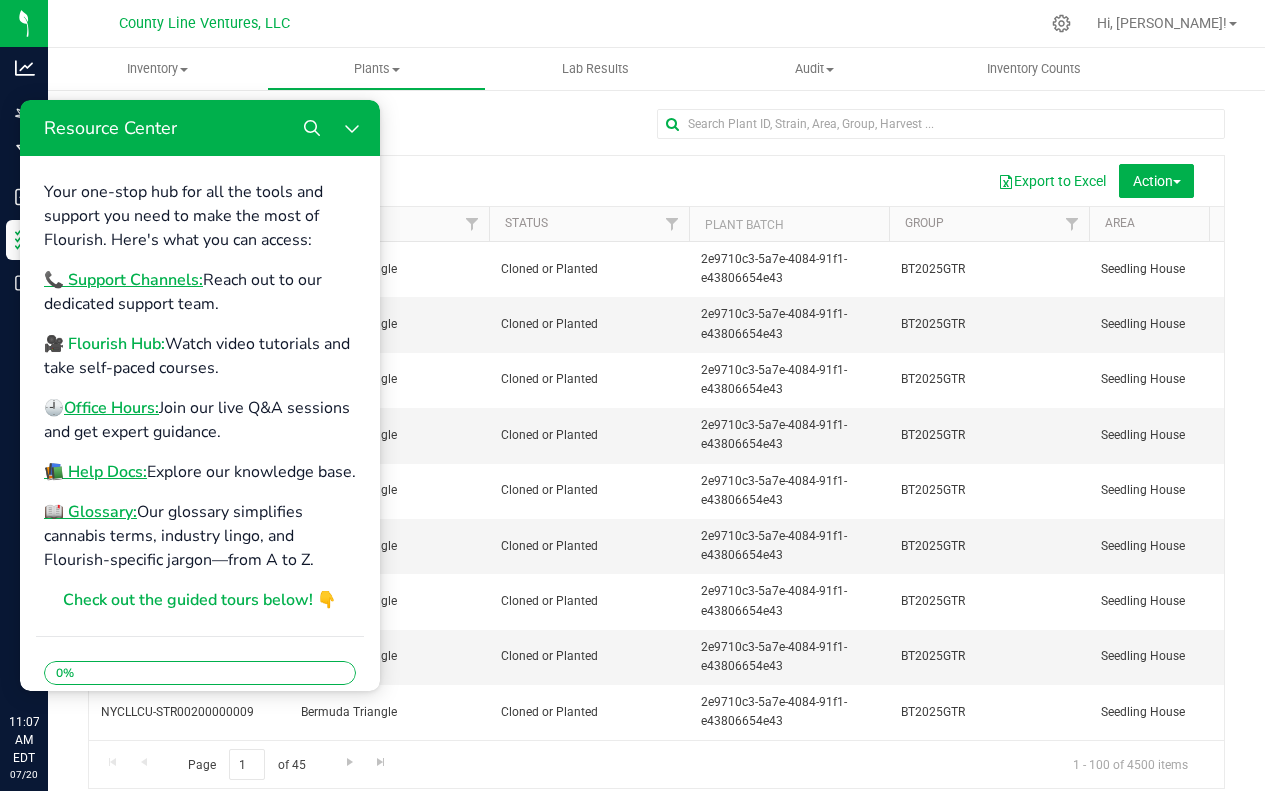 click on "🎥 Flourish Hub:" at bounding box center [104, 344] 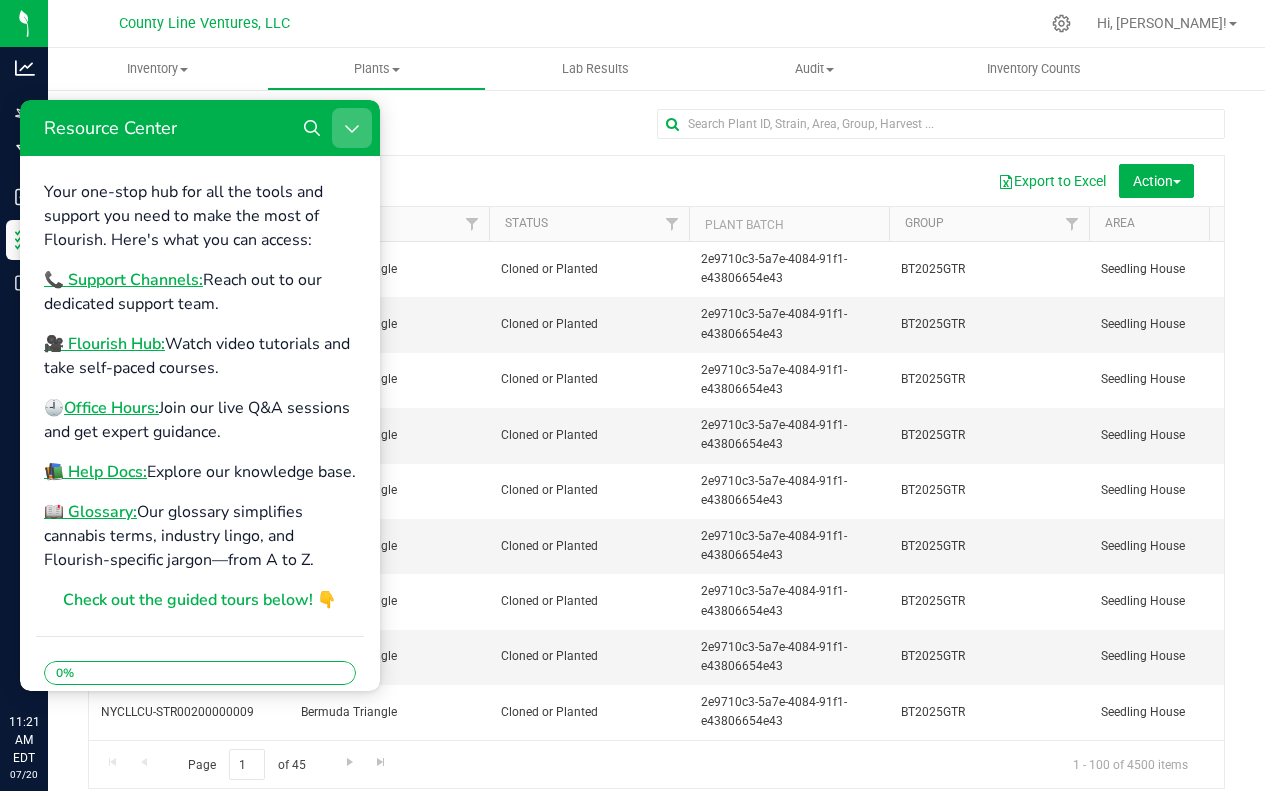 click 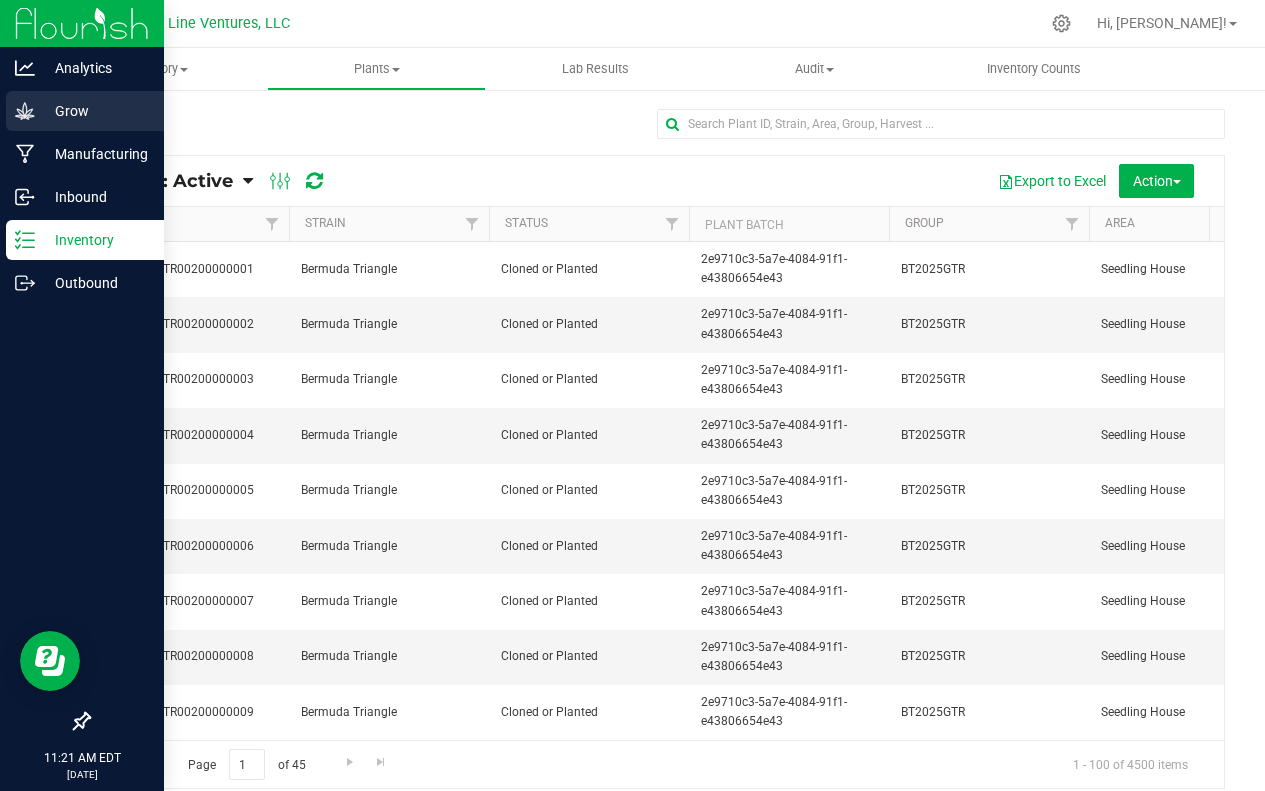 click 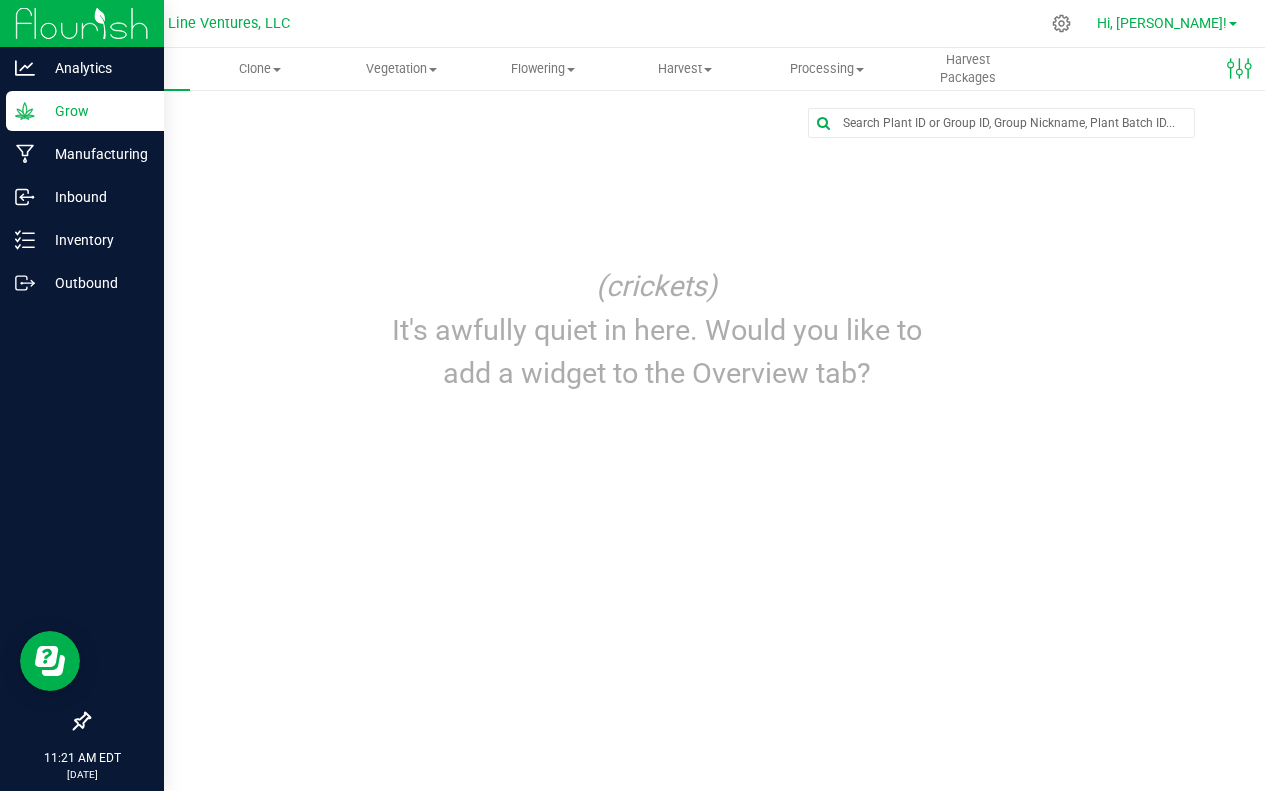 click on "Hi, [PERSON_NAME]!" at bounding box center [1162, 23] 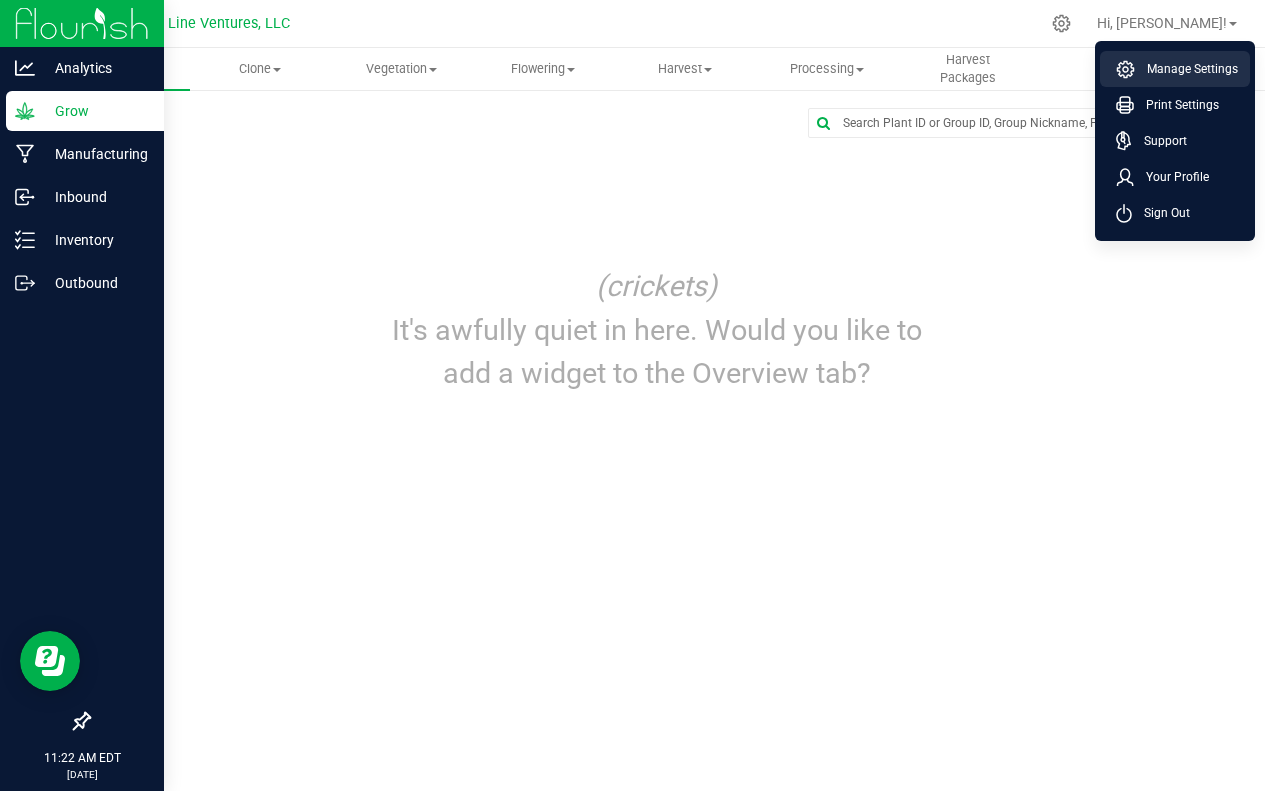 click on "Manage Settings" at bounding box center [1186, 69] 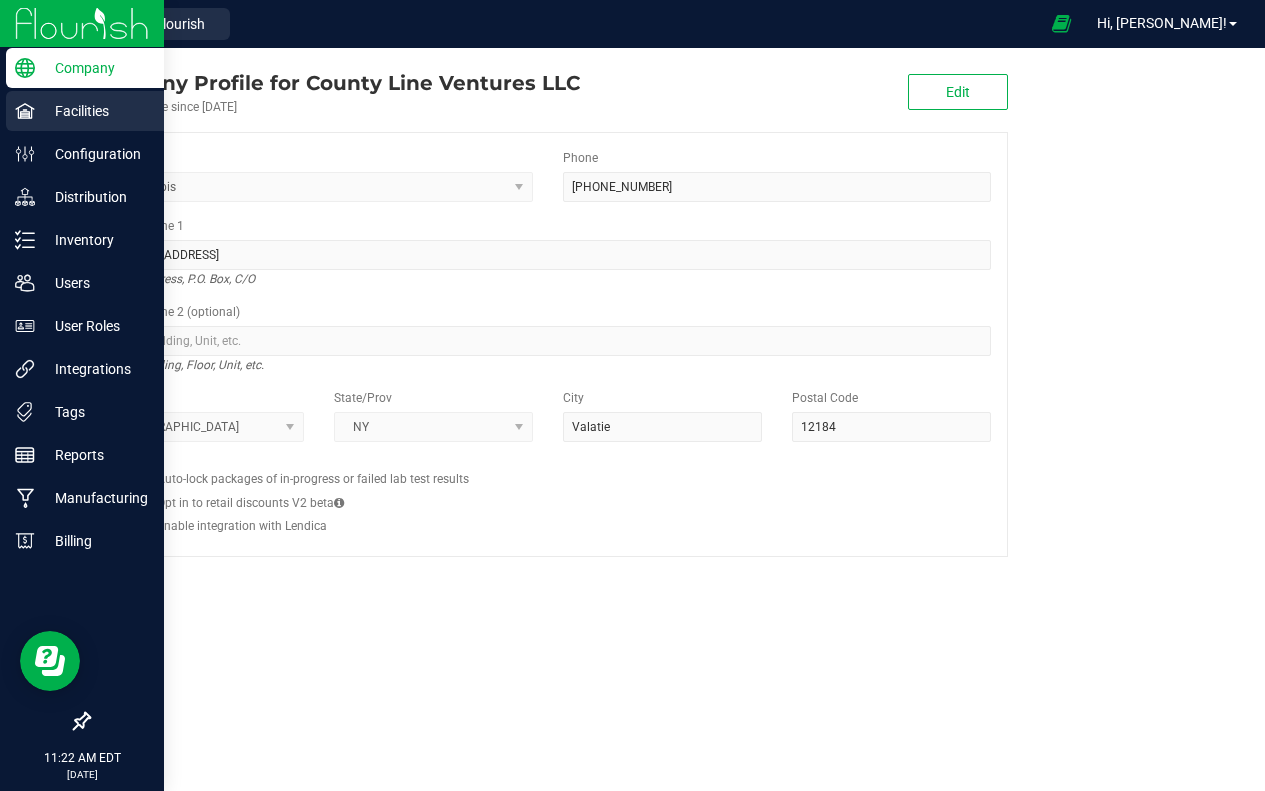click 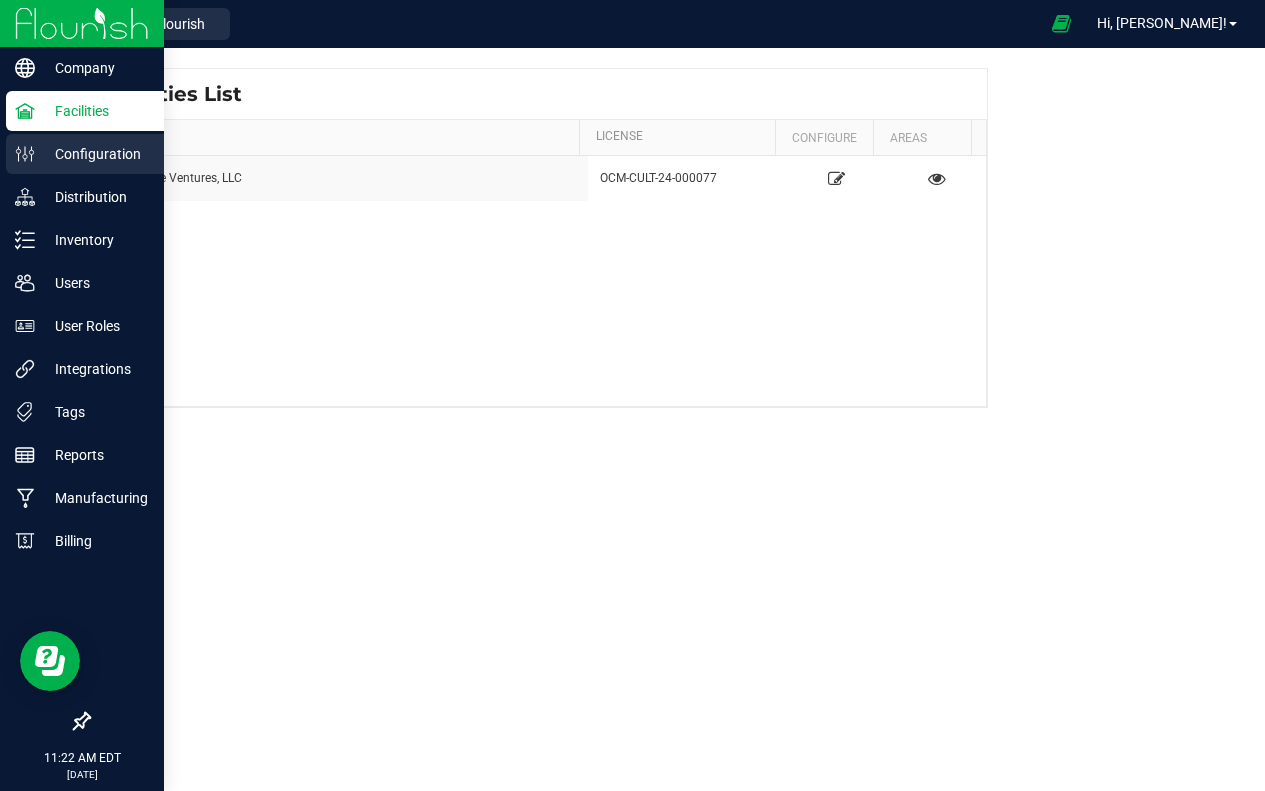 click 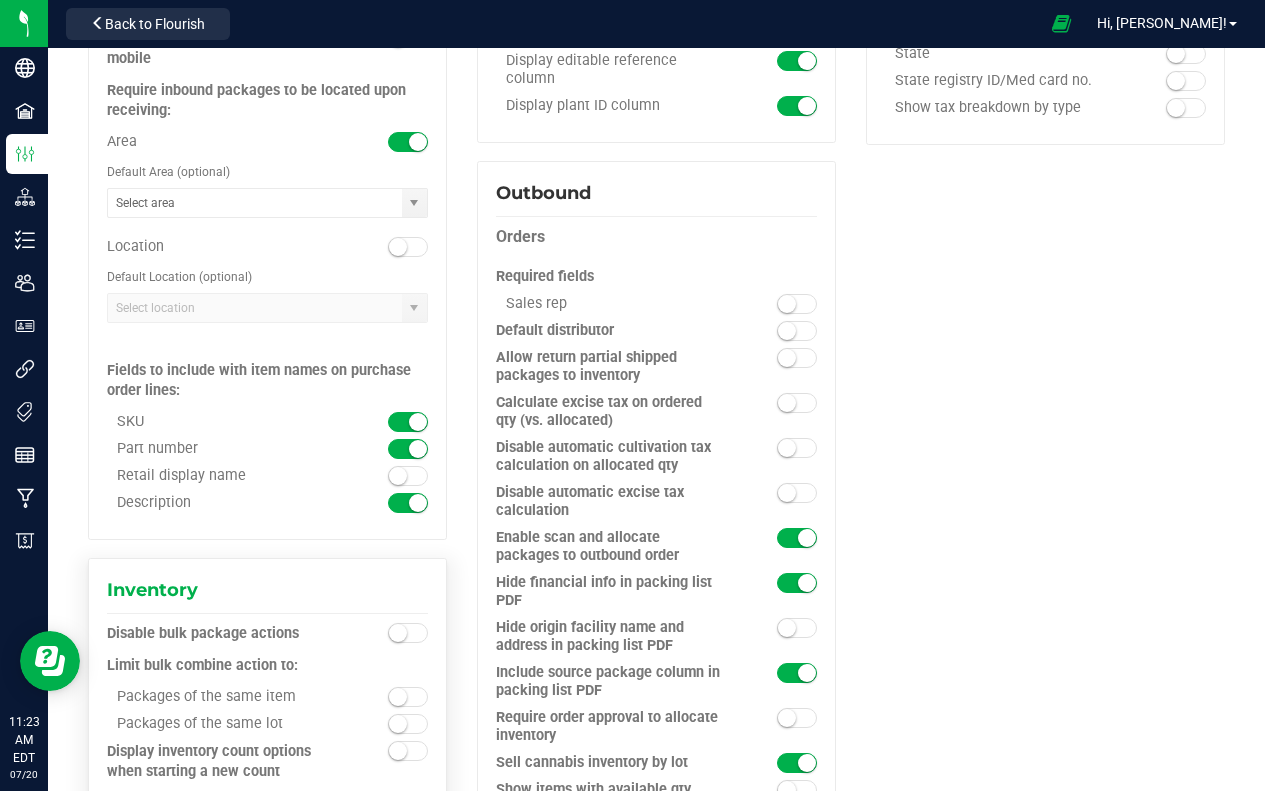scroll, scrollTop: 1388, scrollLeft: 0, axis: vertical 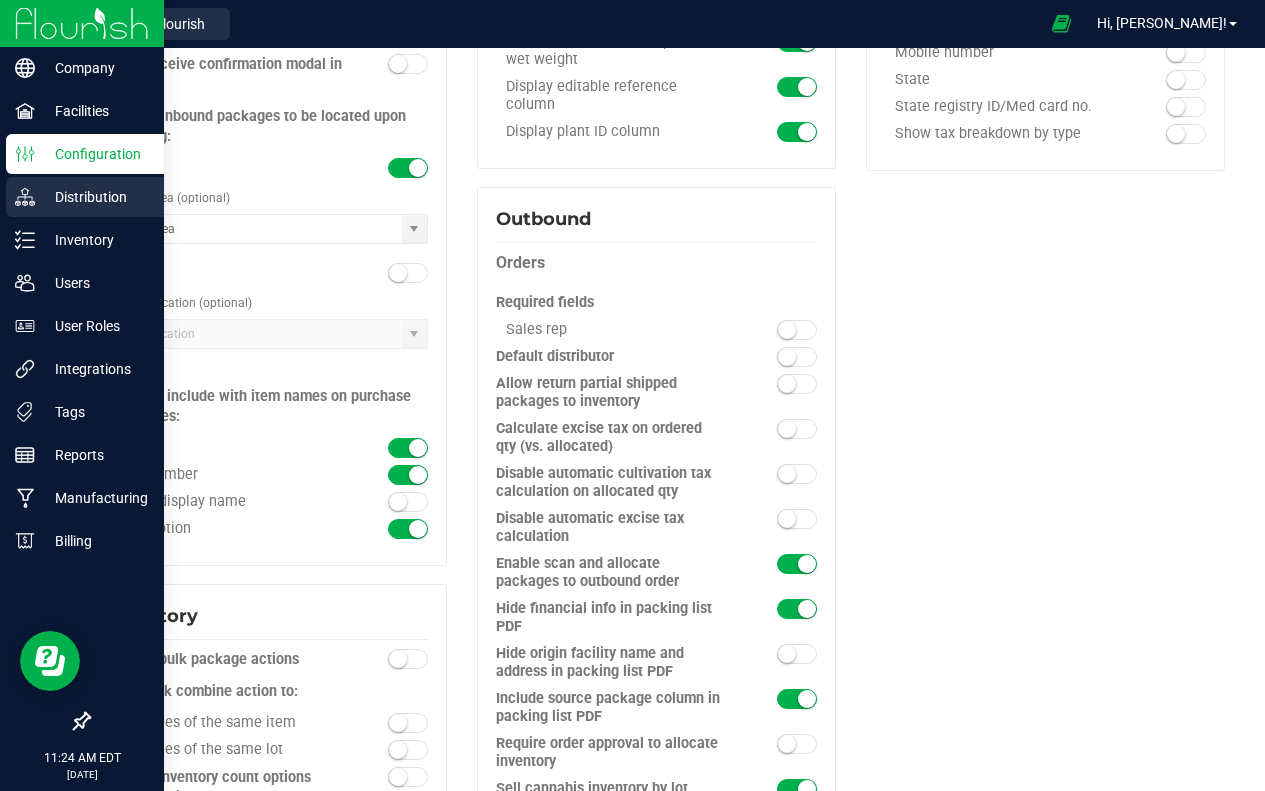 click on "Distribution" at bounding box center (95, 197) 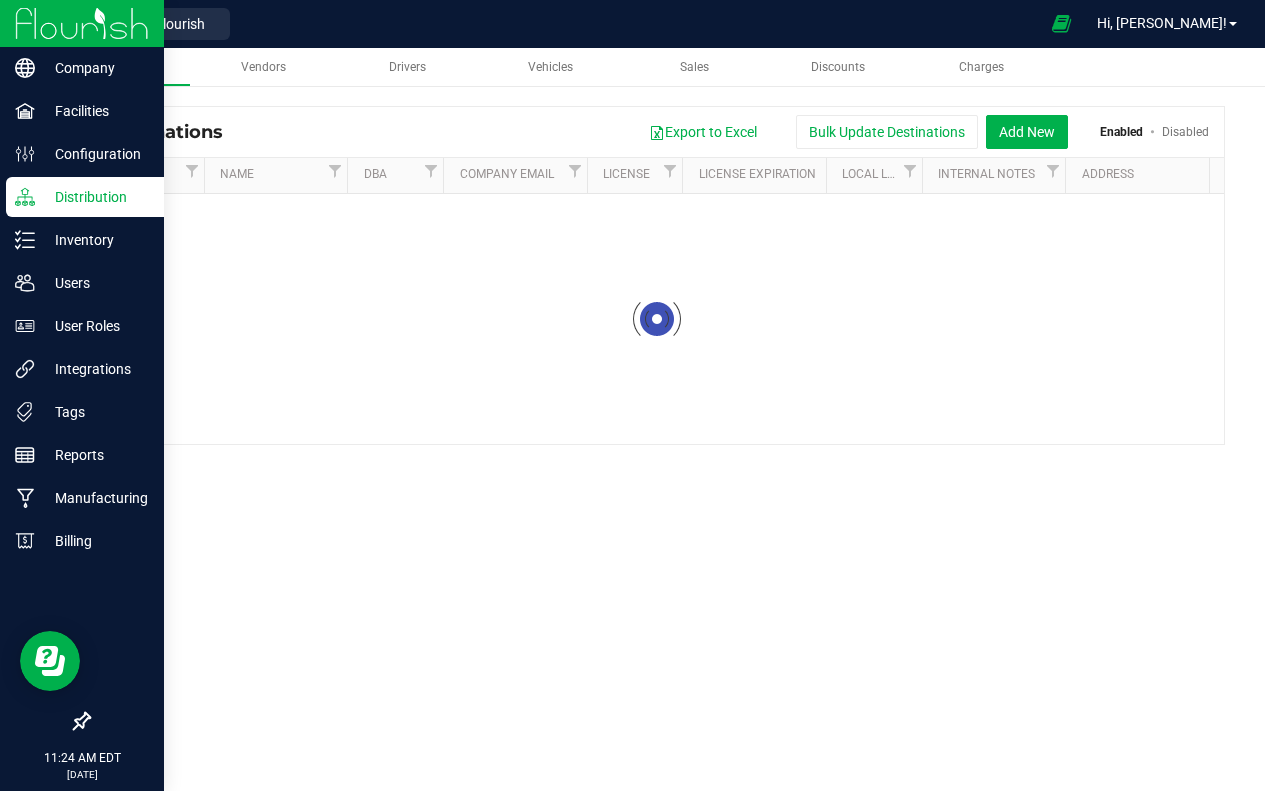 scroll, scrollTop: 0, scrollLeft: 0, axis: both 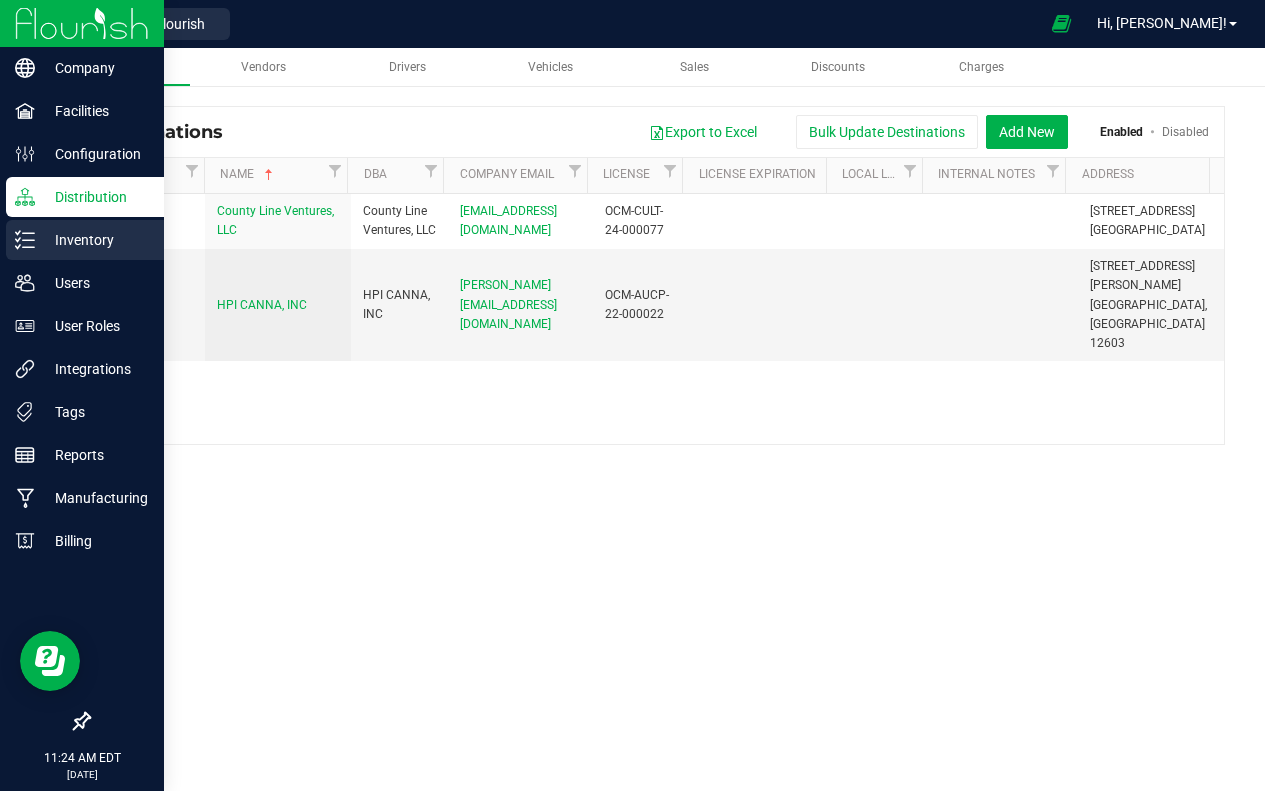 click on "Inventory" at bounding box center [95, 240] 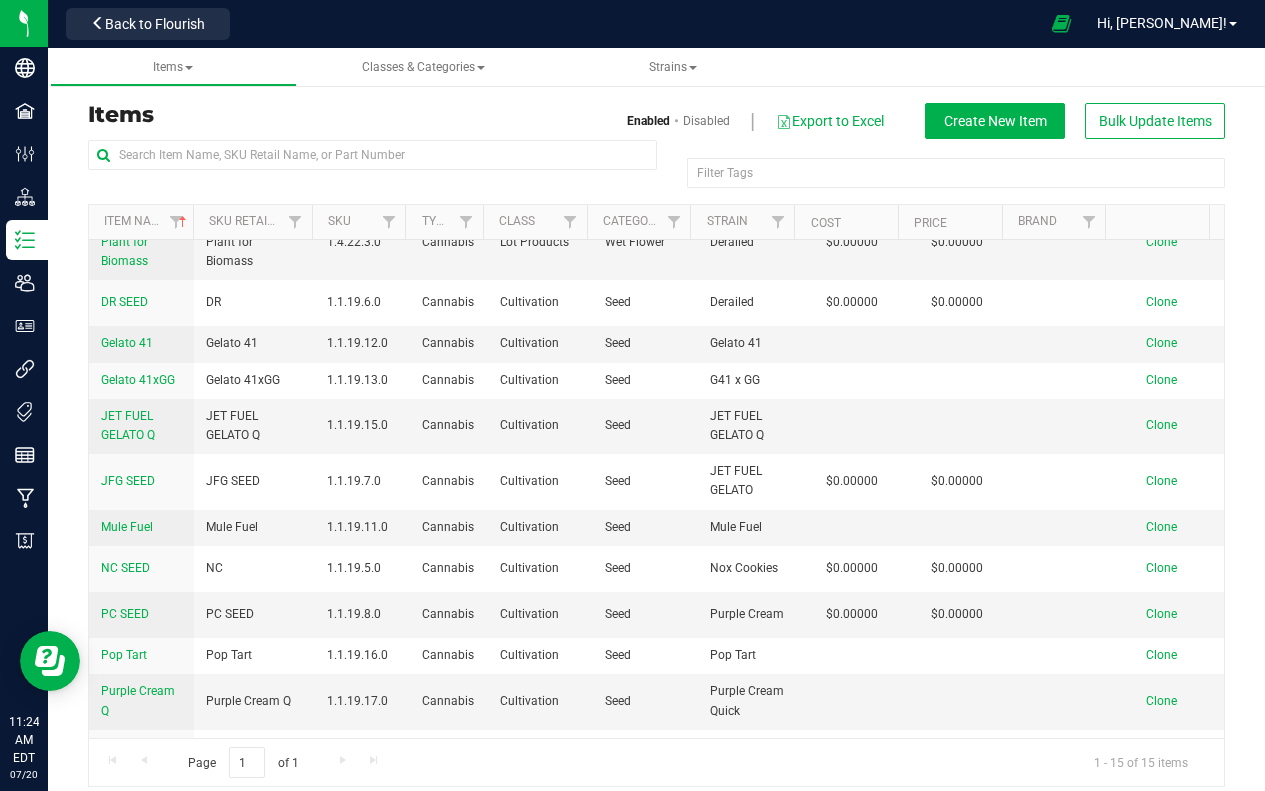 scroll, scrollTop: 246, scrollLeft: 0, axis: vertical 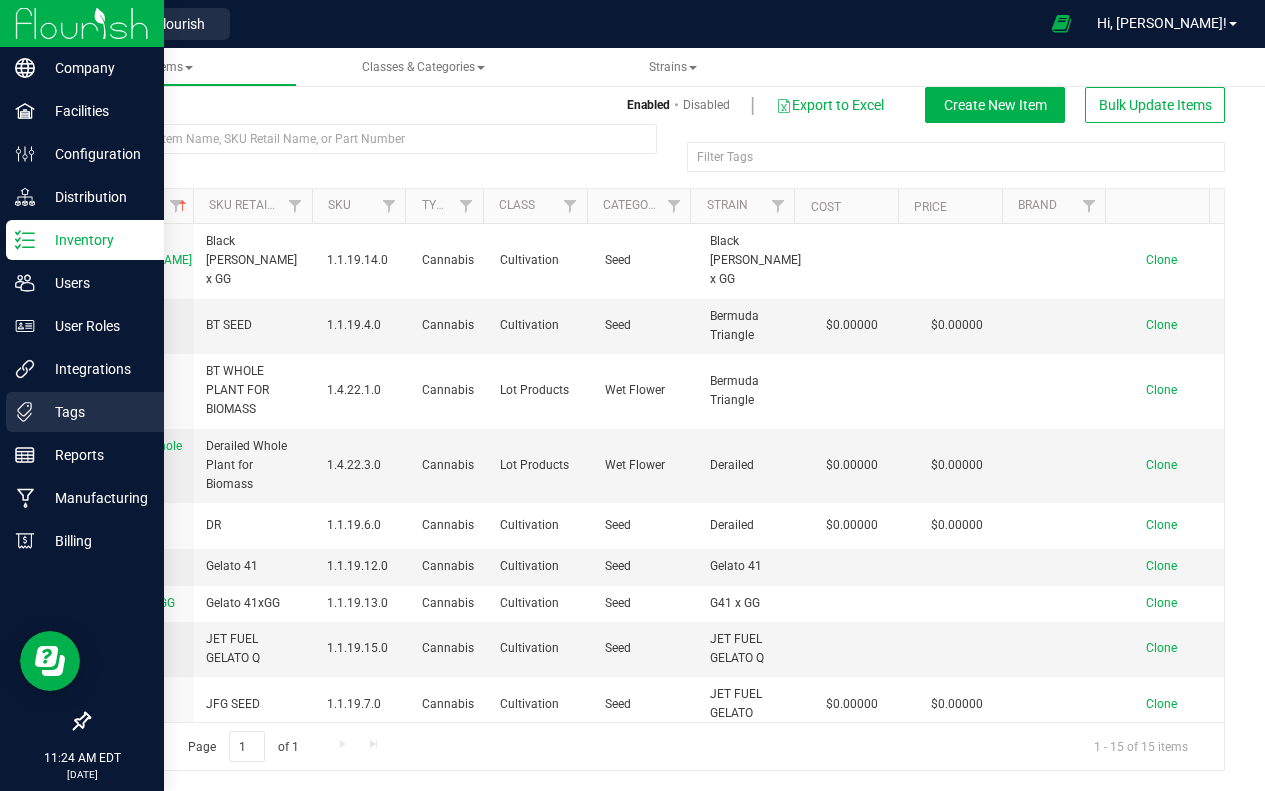 click on "Tags" at bounding box center (95, 412) 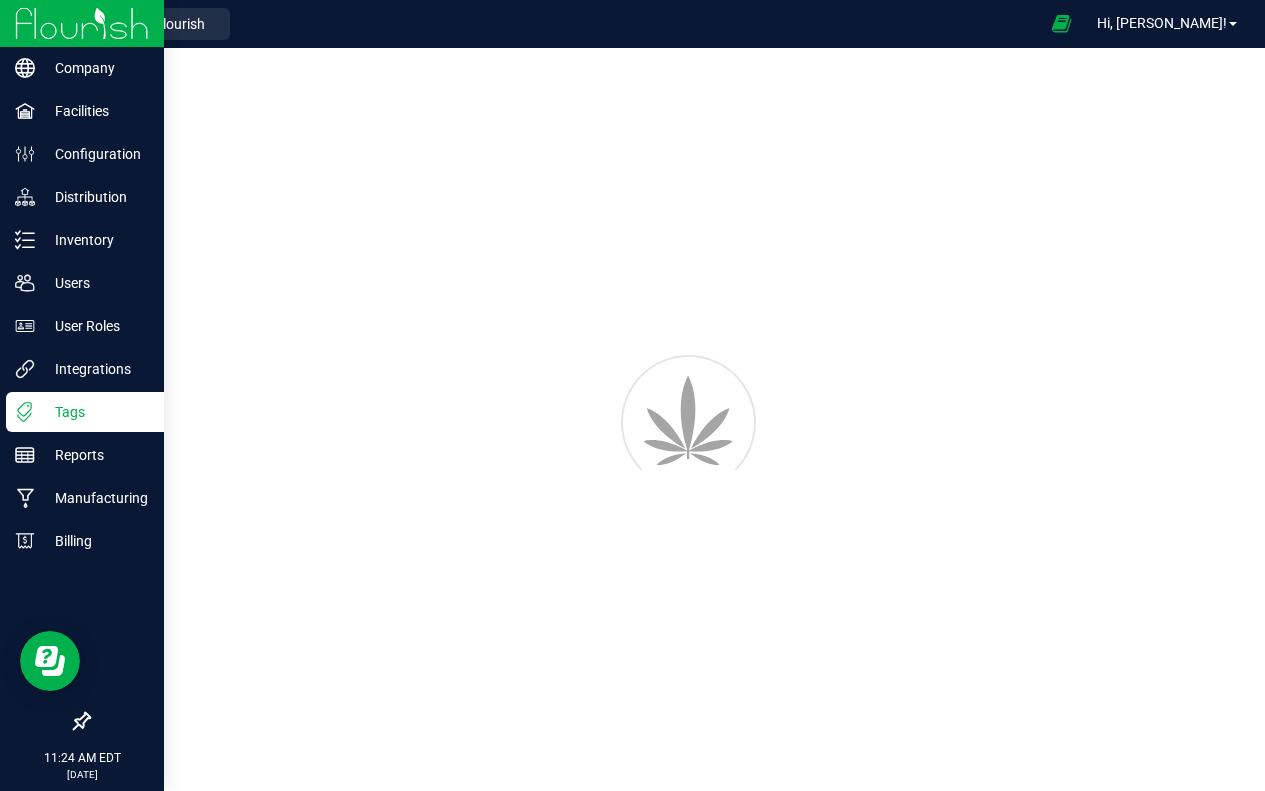 scroll, scrollTop: 0, scrollLeft: 0, axis: both 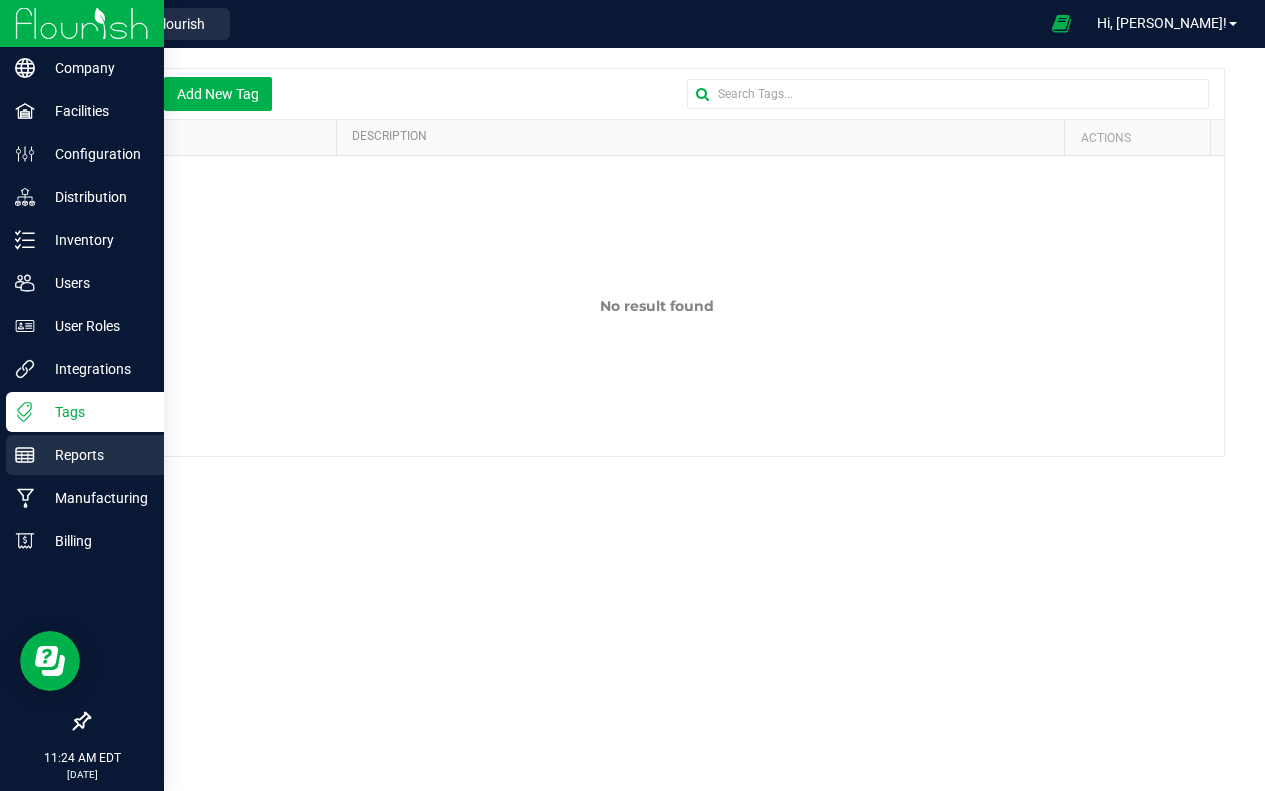 click 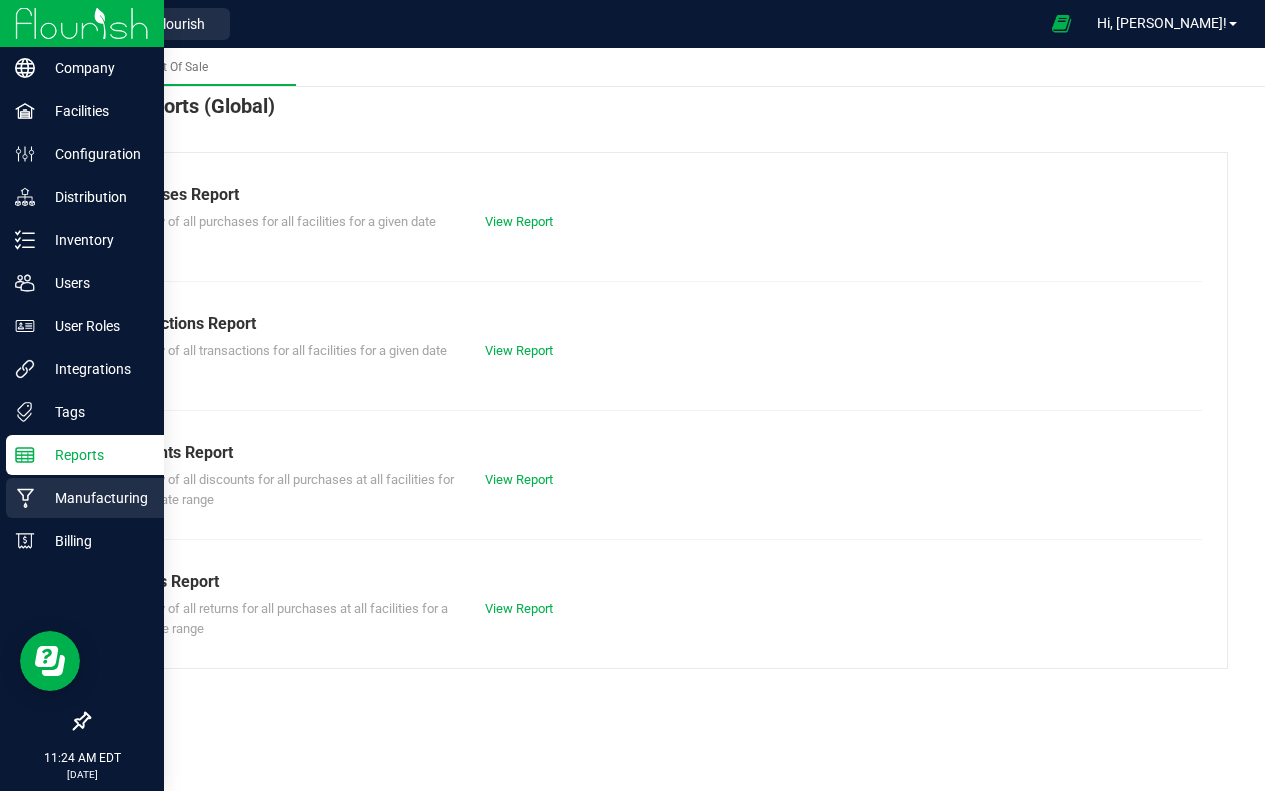 click 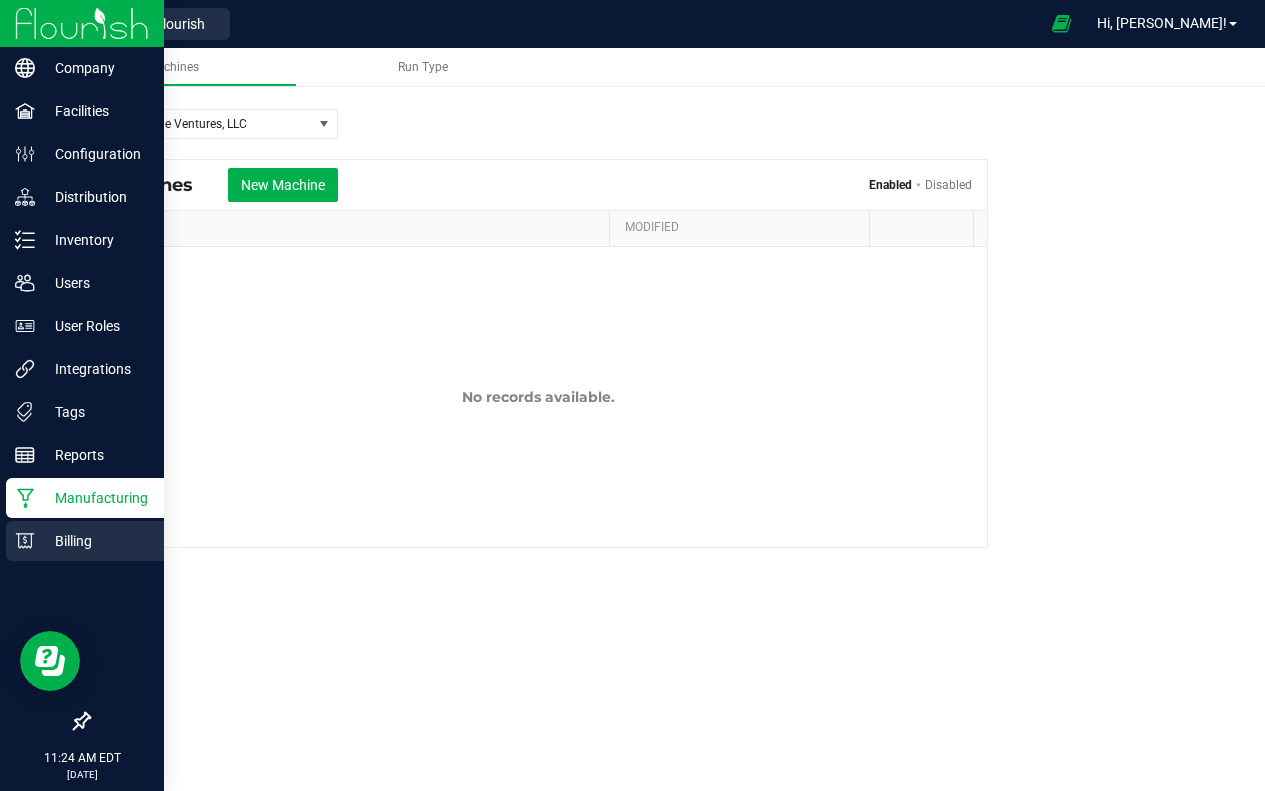 click on "Billing" at bounding box center (95, 541) 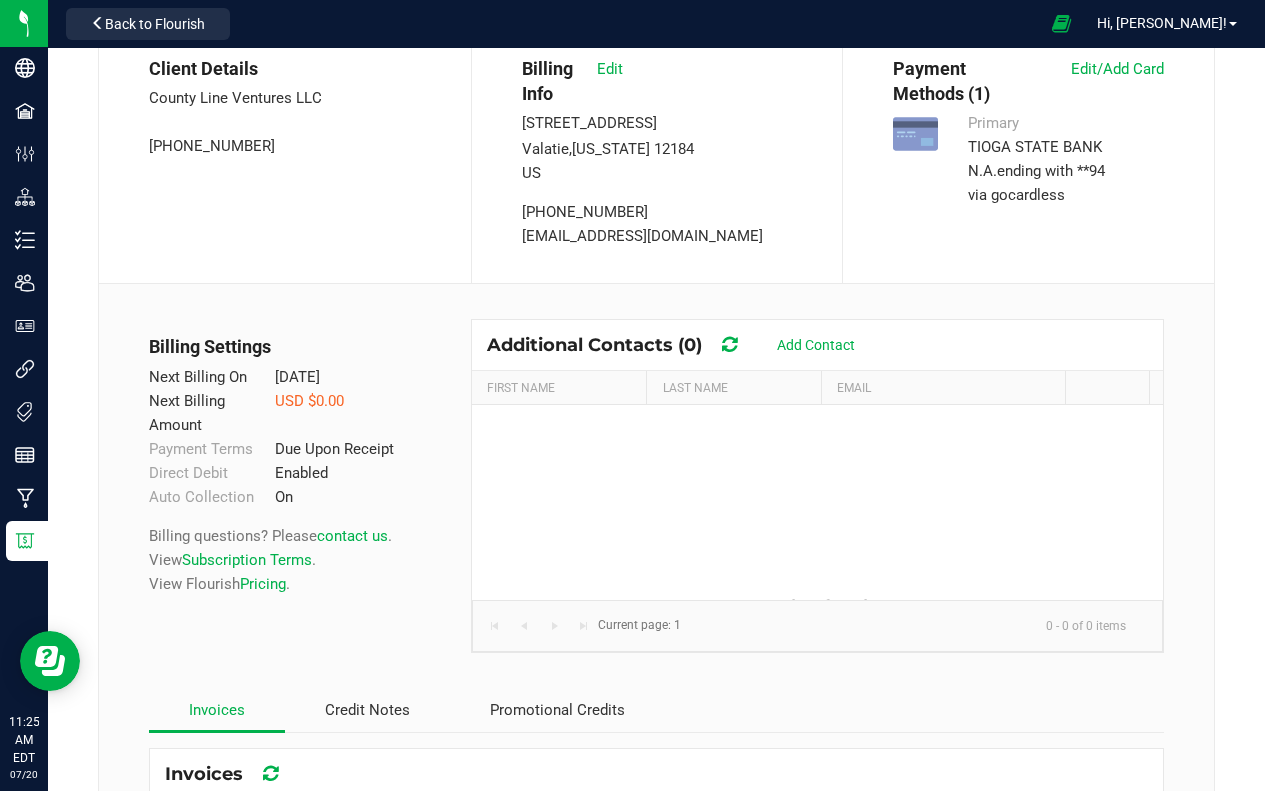 scroll, scrollTop: 0, scrollLeft: 0, axis: both 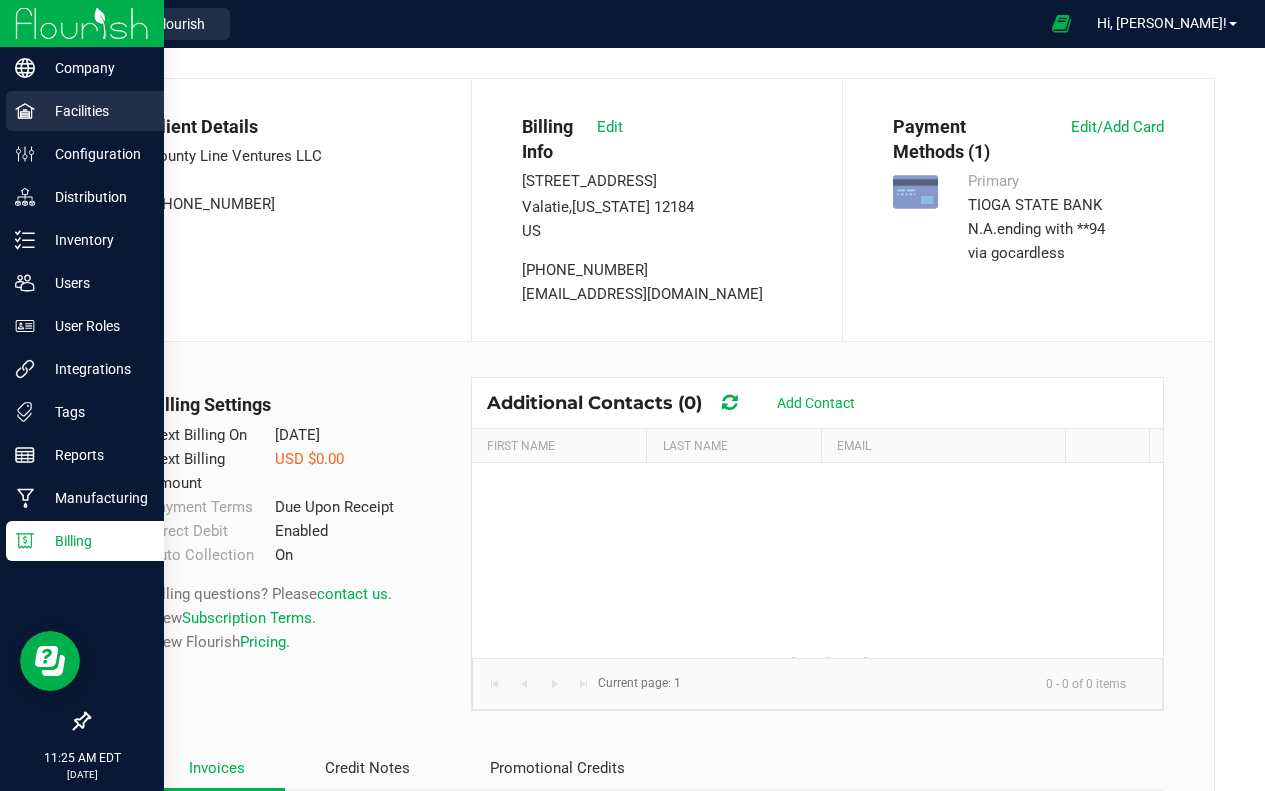 click 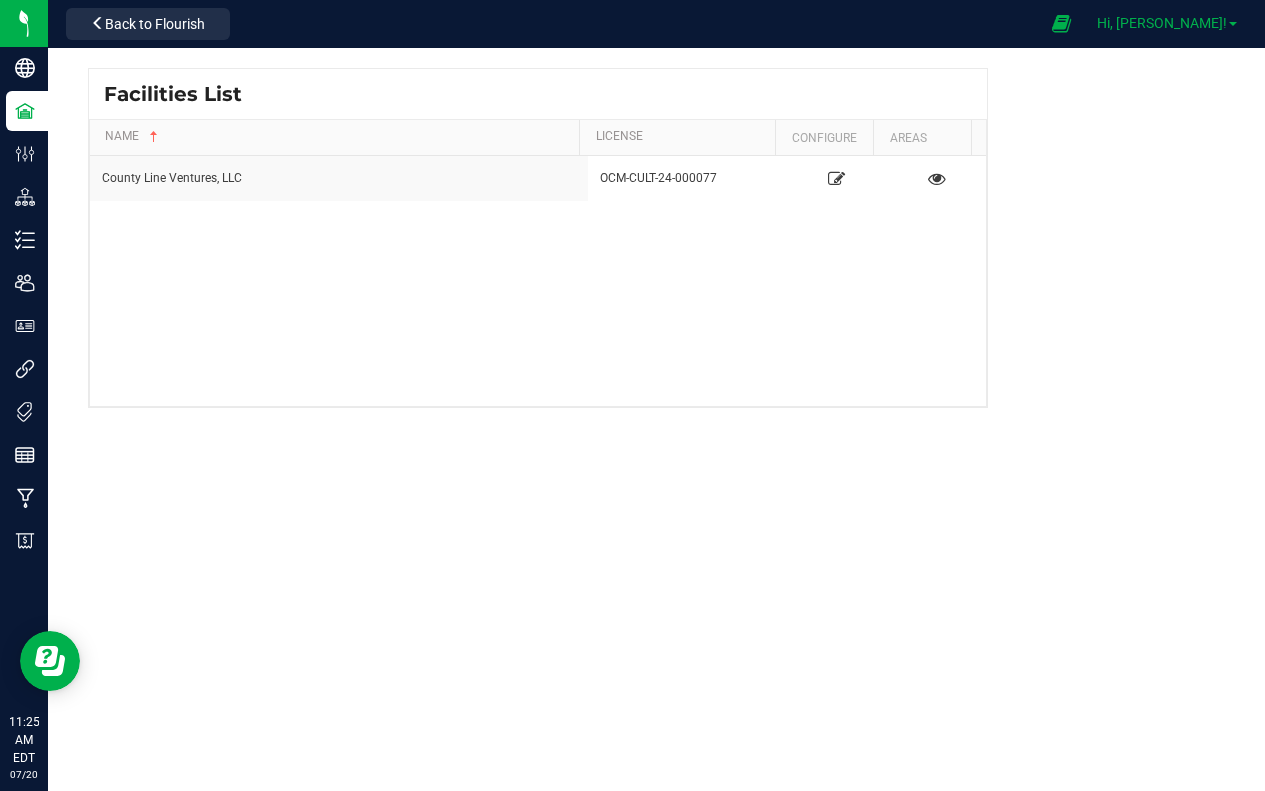 click on "Hi, [PERSON_NAME]!" at bounding box center [1162, 23] 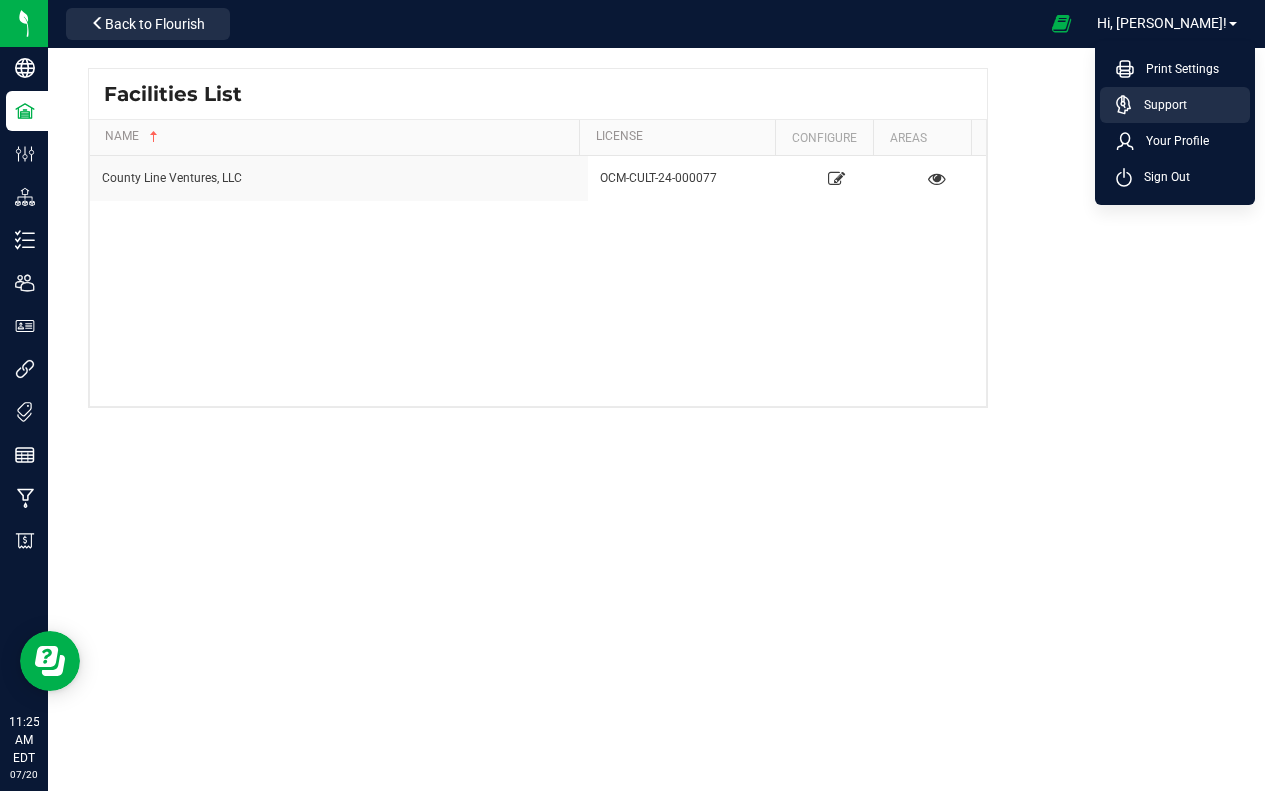 click on "Support" at bounding box center [1159, 105] 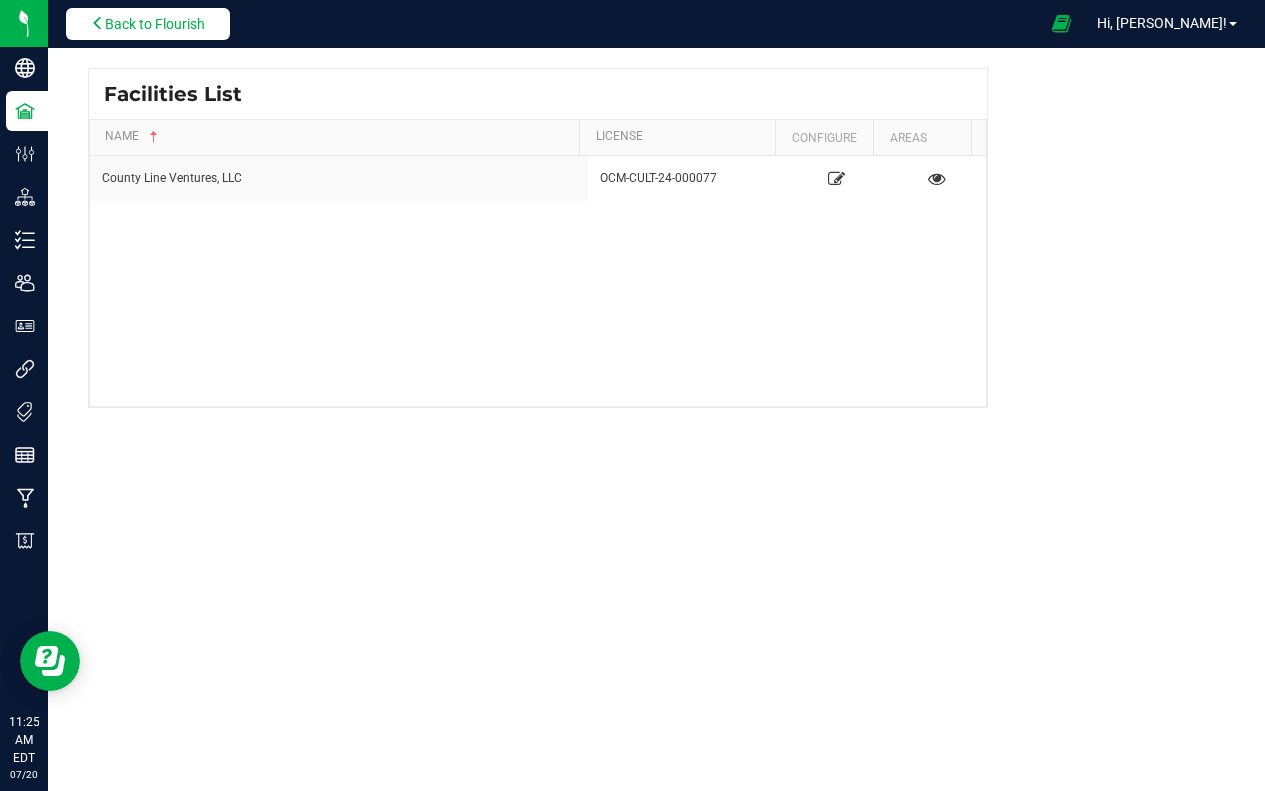 click on "Back to Flourish" at bounding box center (155, 24) 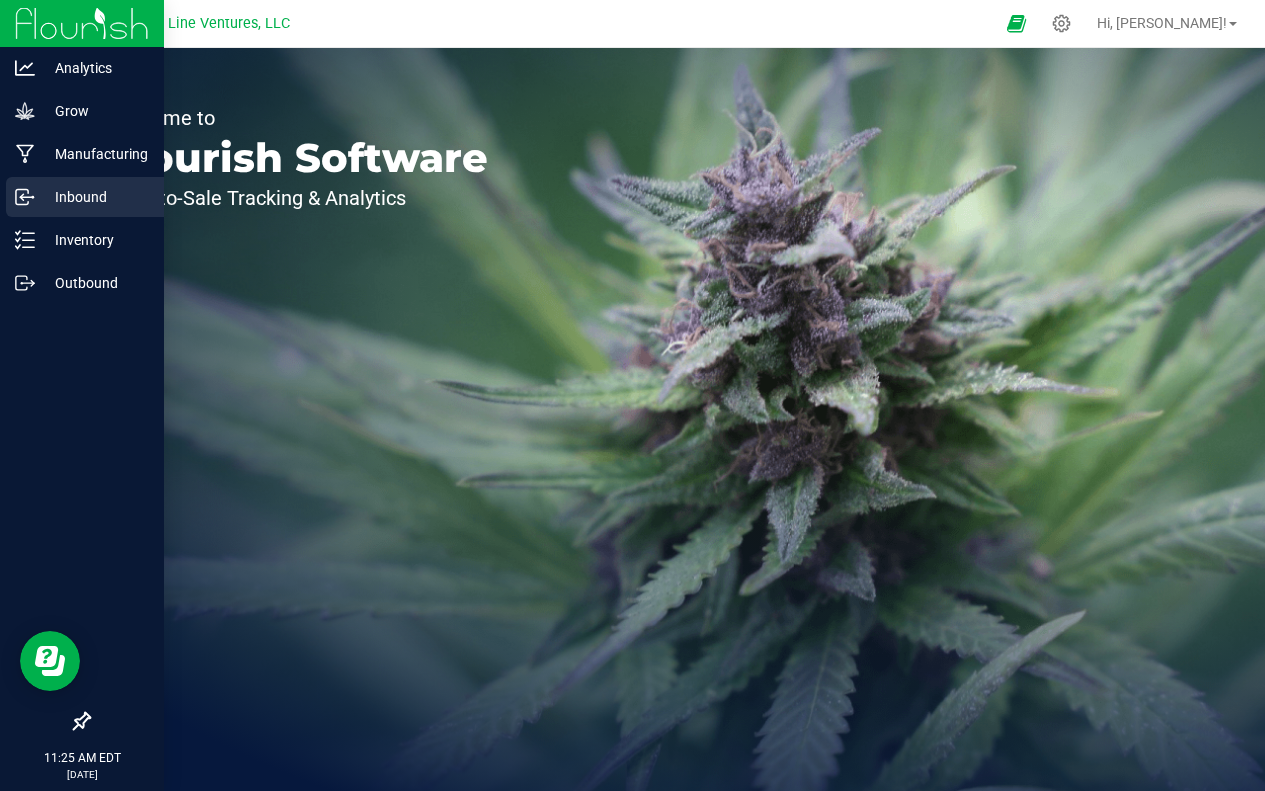 click 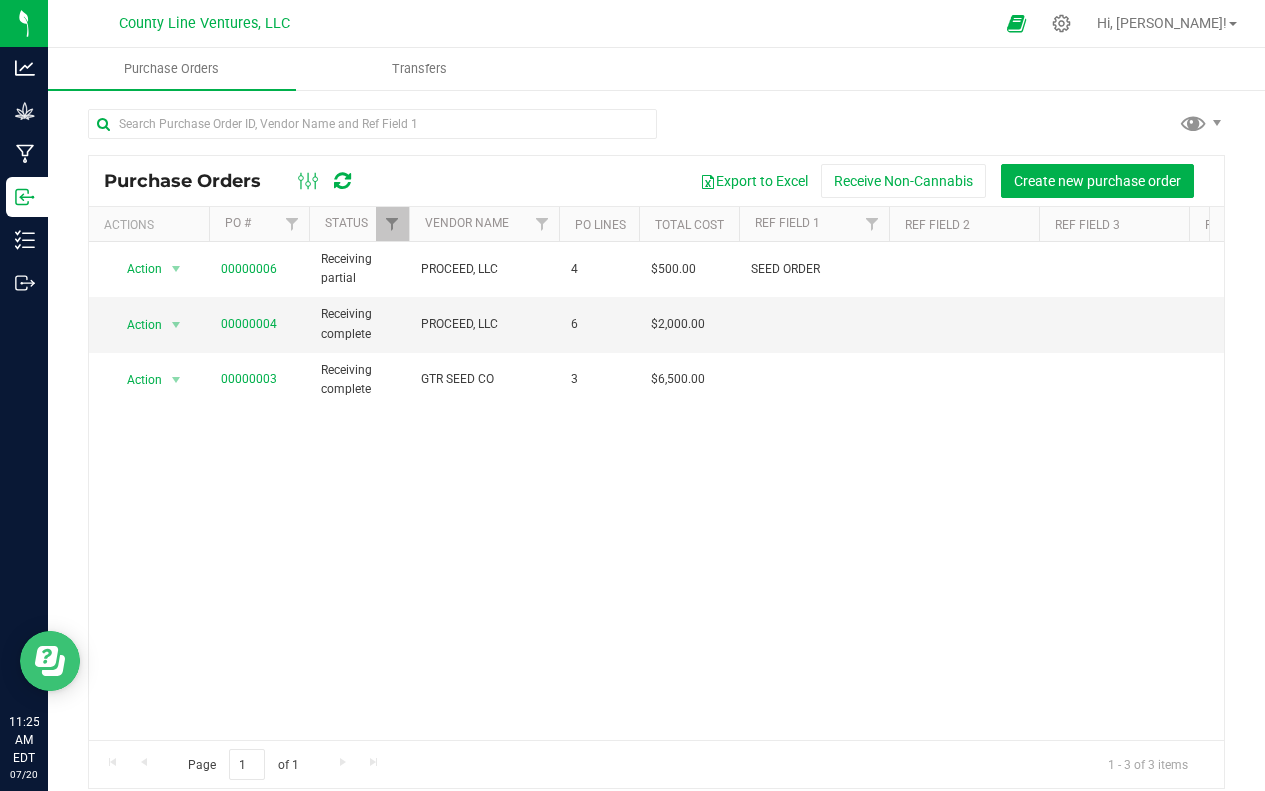 click 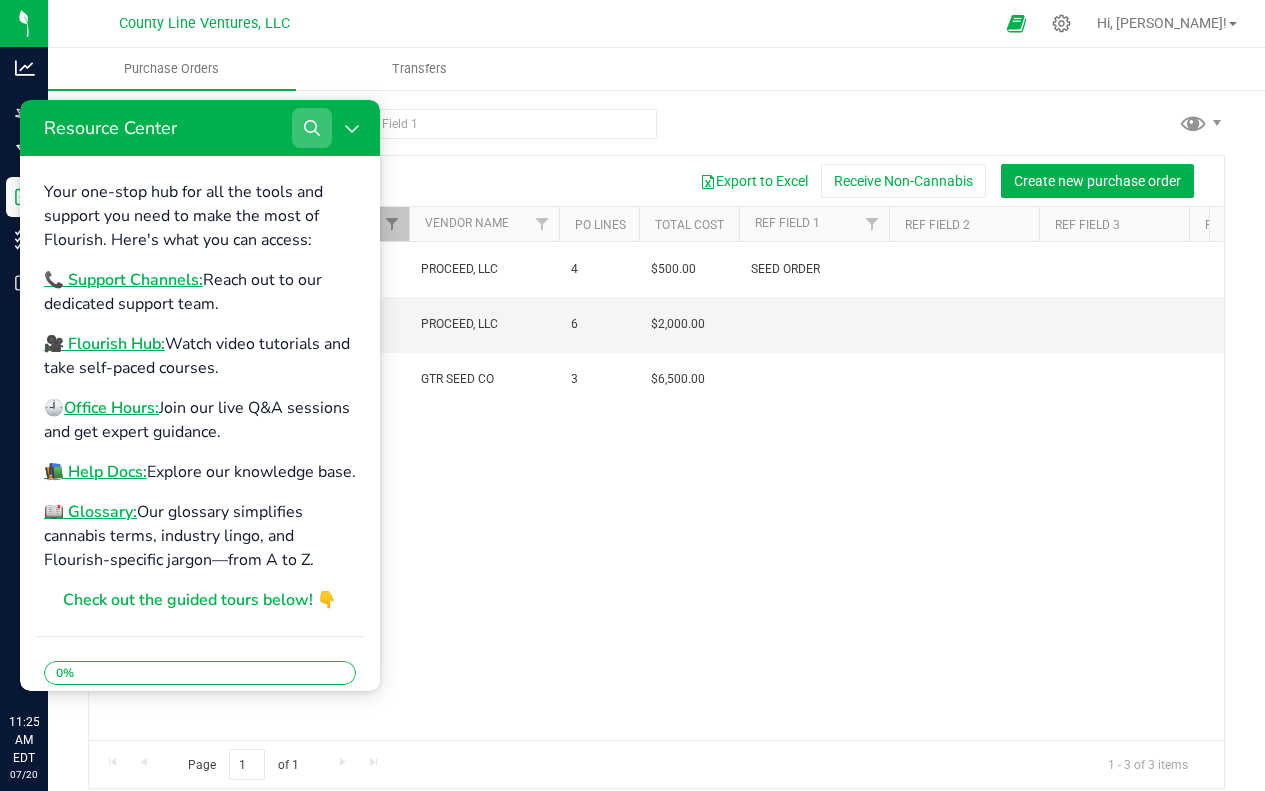 click 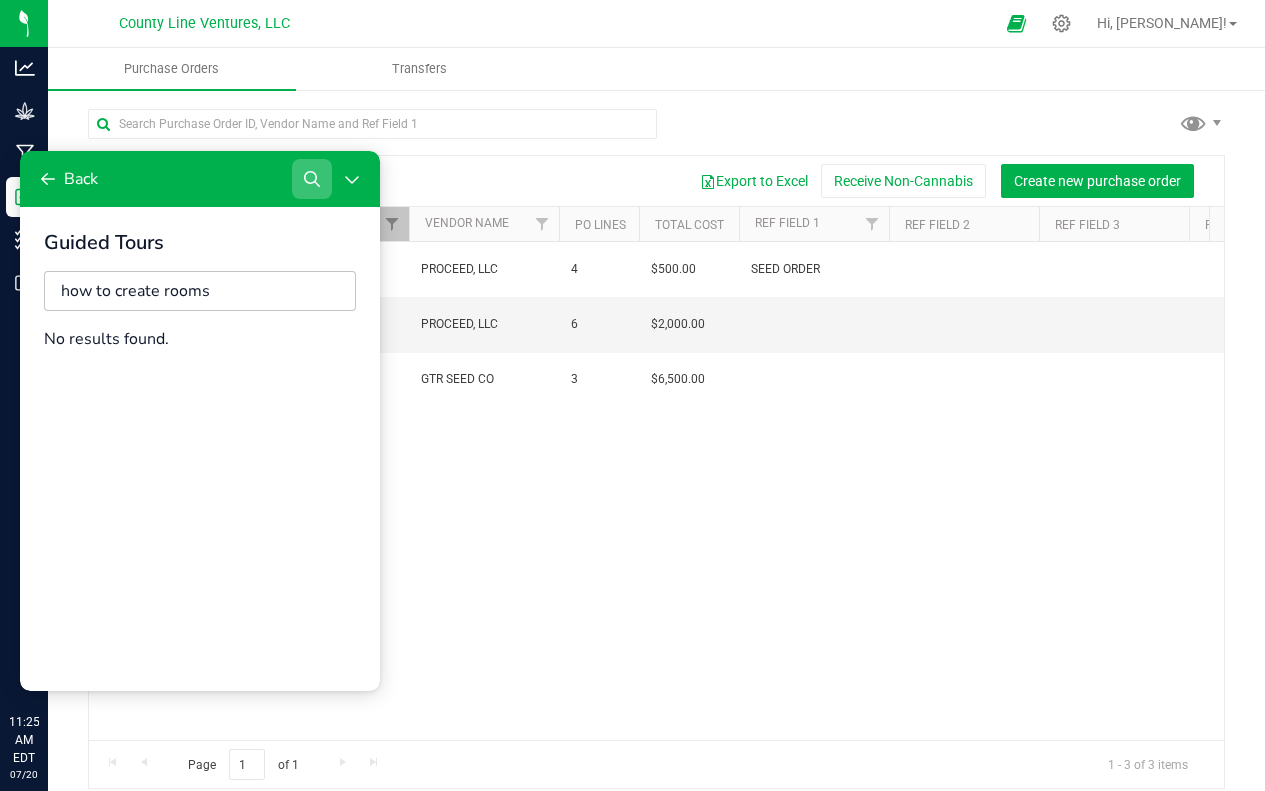 type on "how to create rooms" 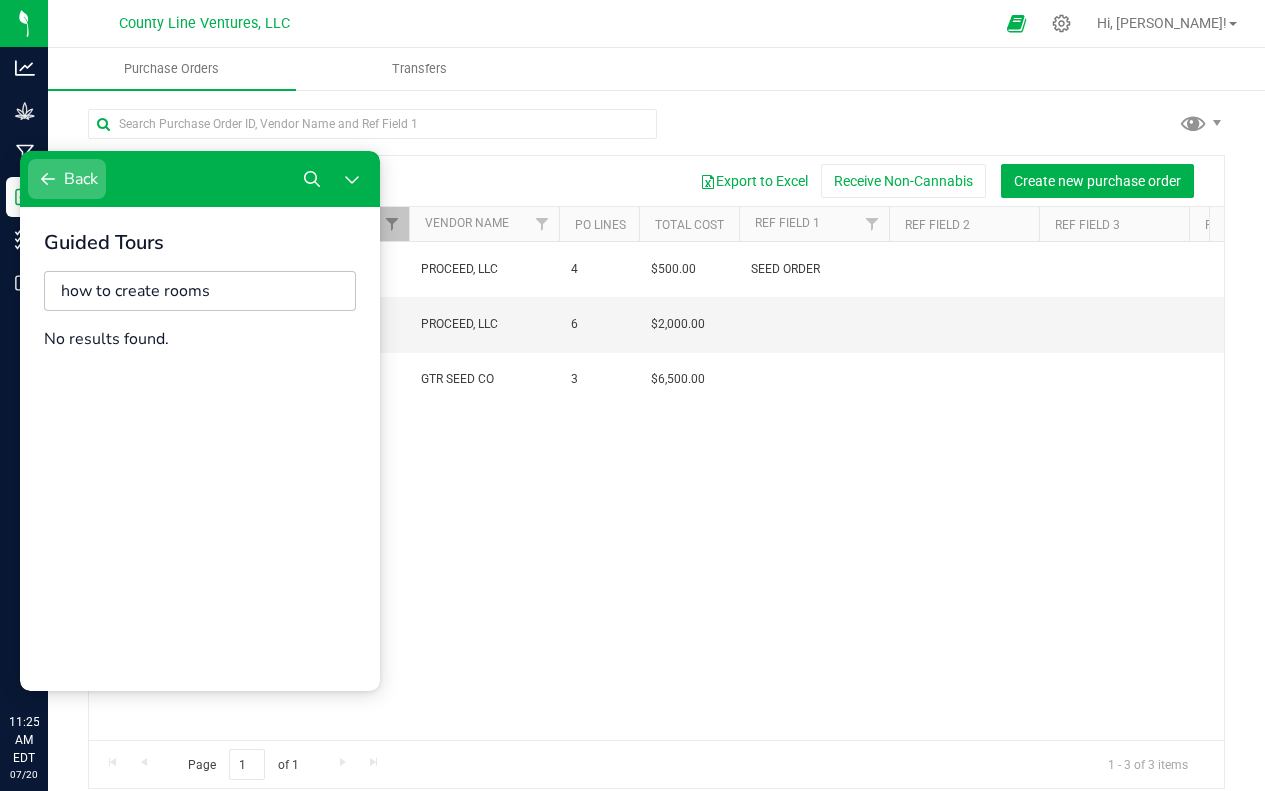 click 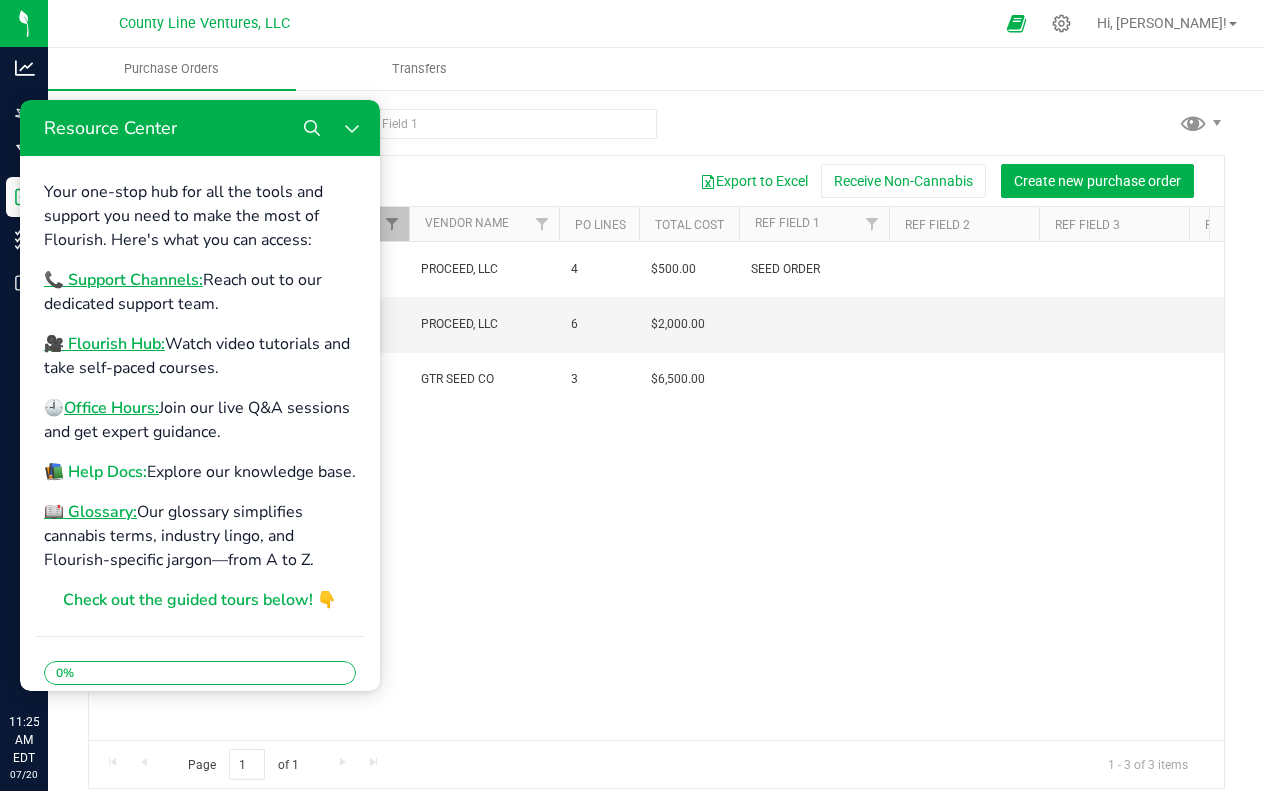 click on "📚 Help Docs:" at bounding box center (95, 472) 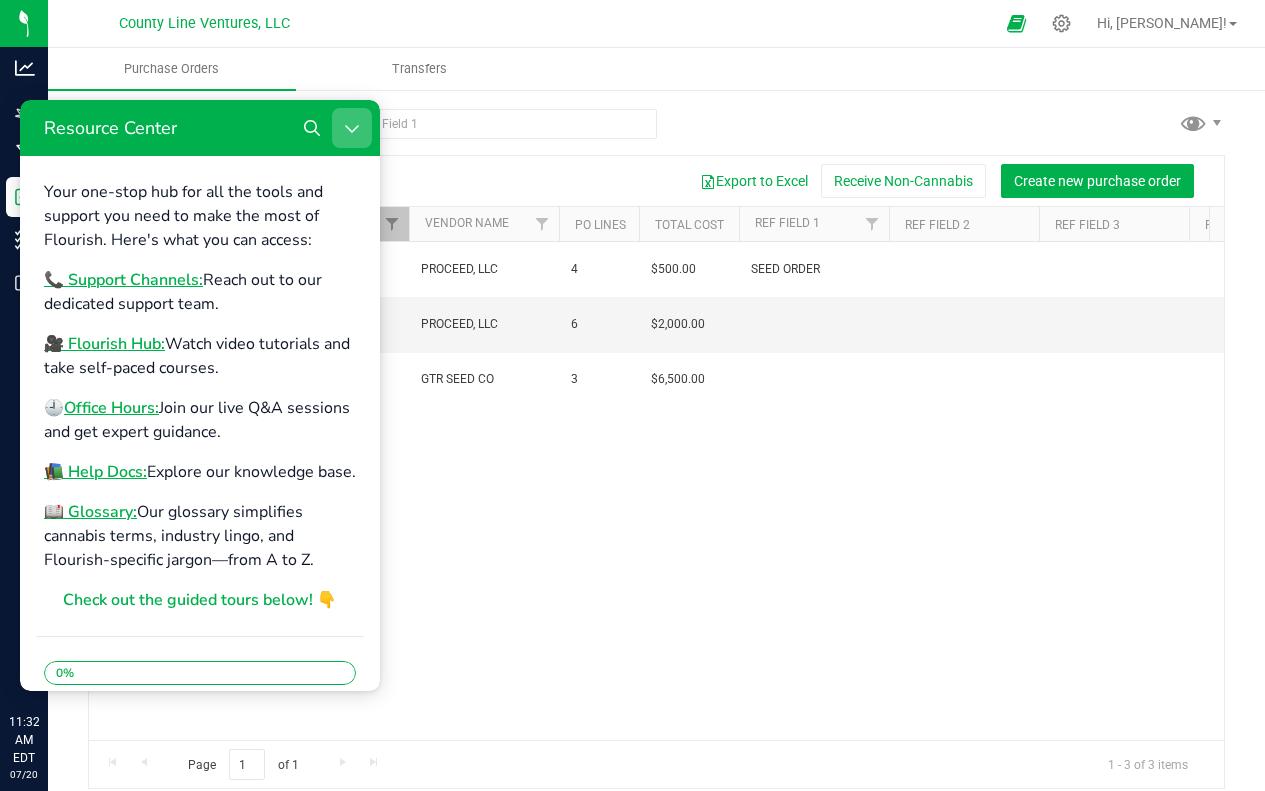click 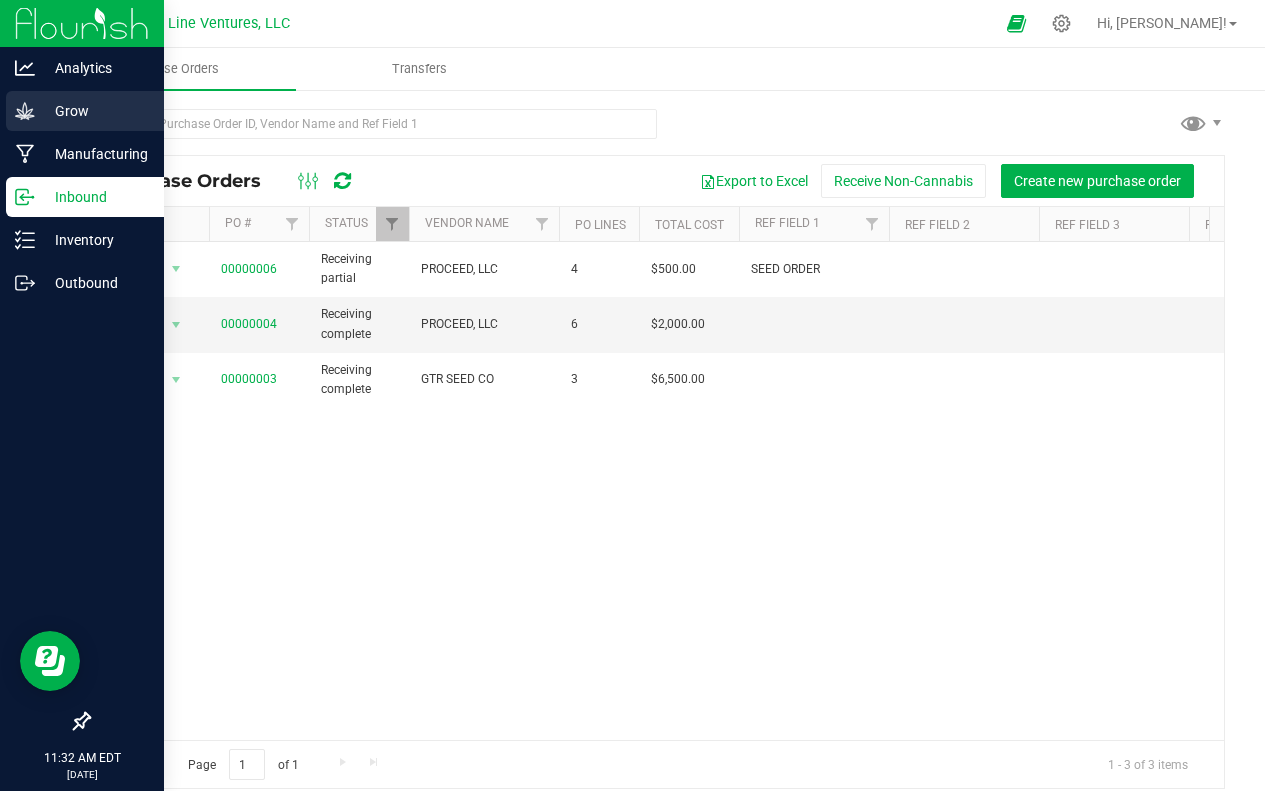 click 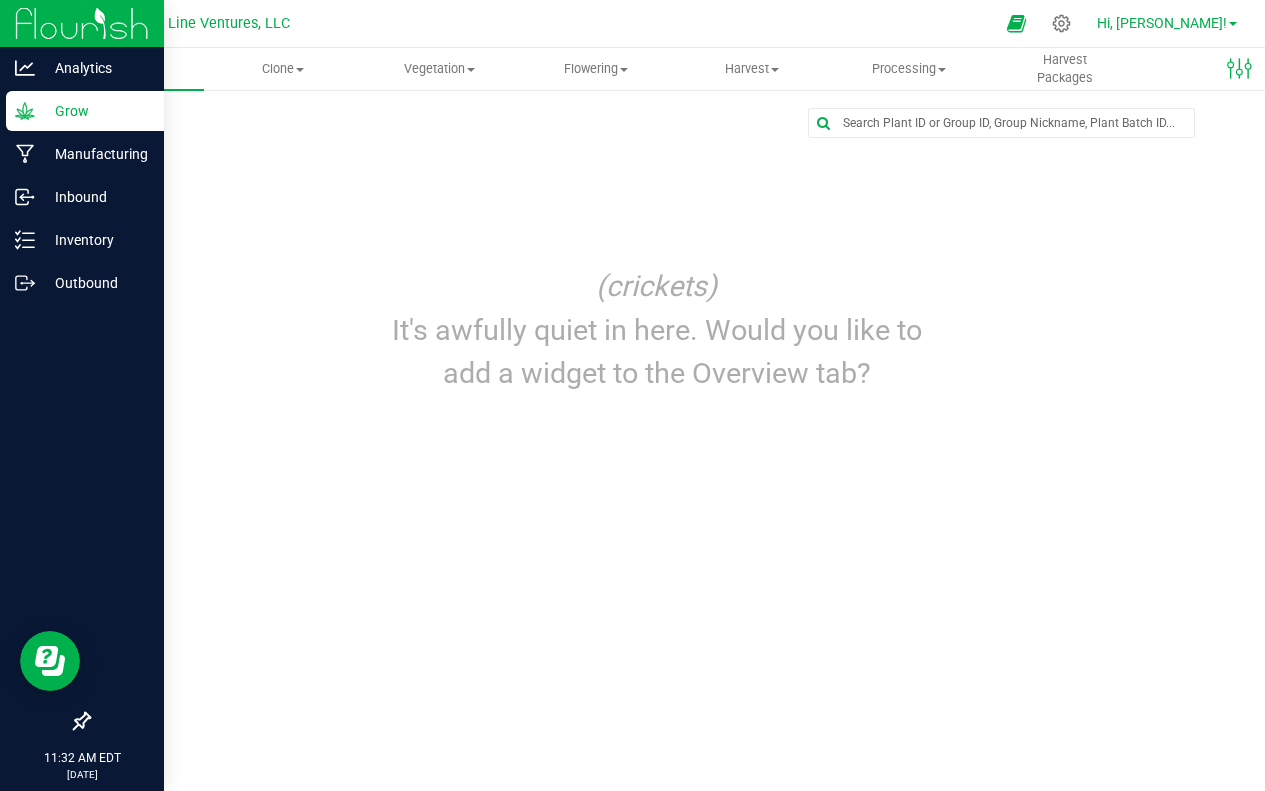 click on "Hi, [PERSON_NAME]!" at bounding box center [1162, 23] 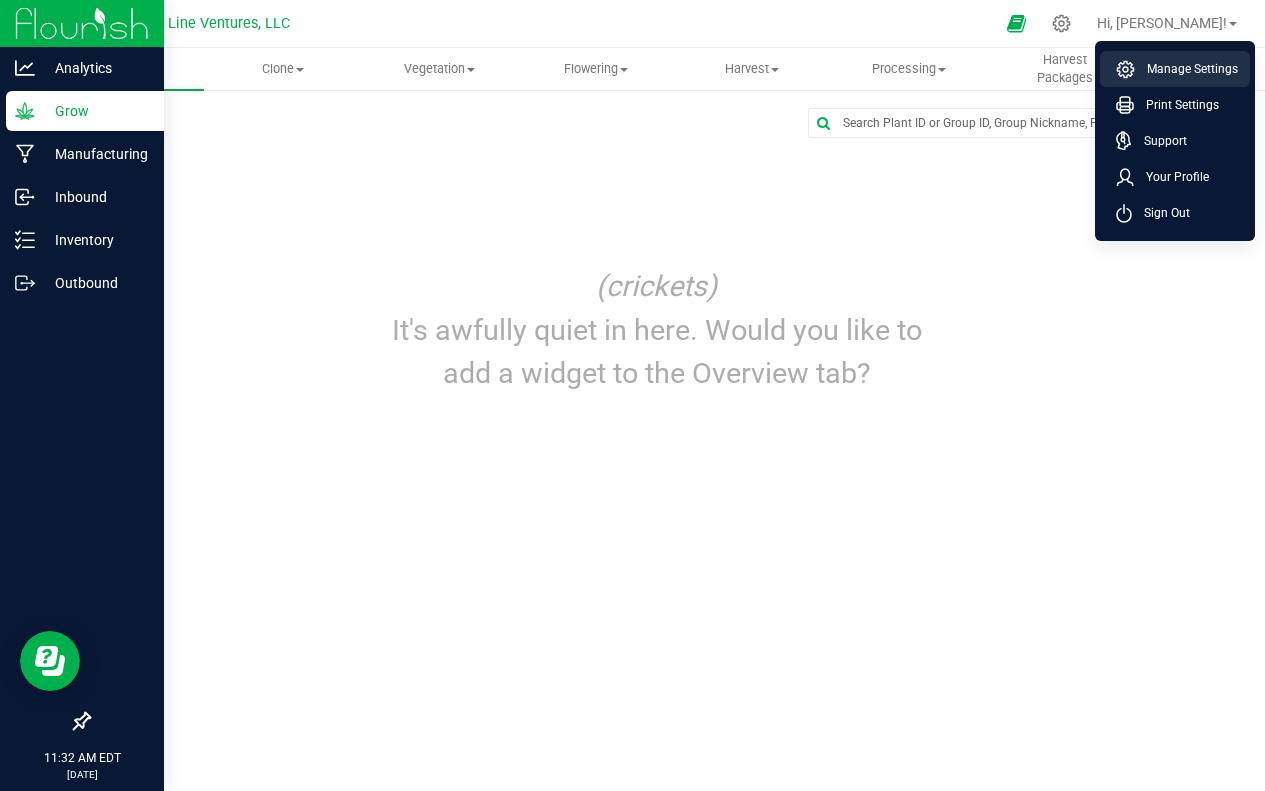 click on "Manage Settings" at bounding box center (1186, 69) 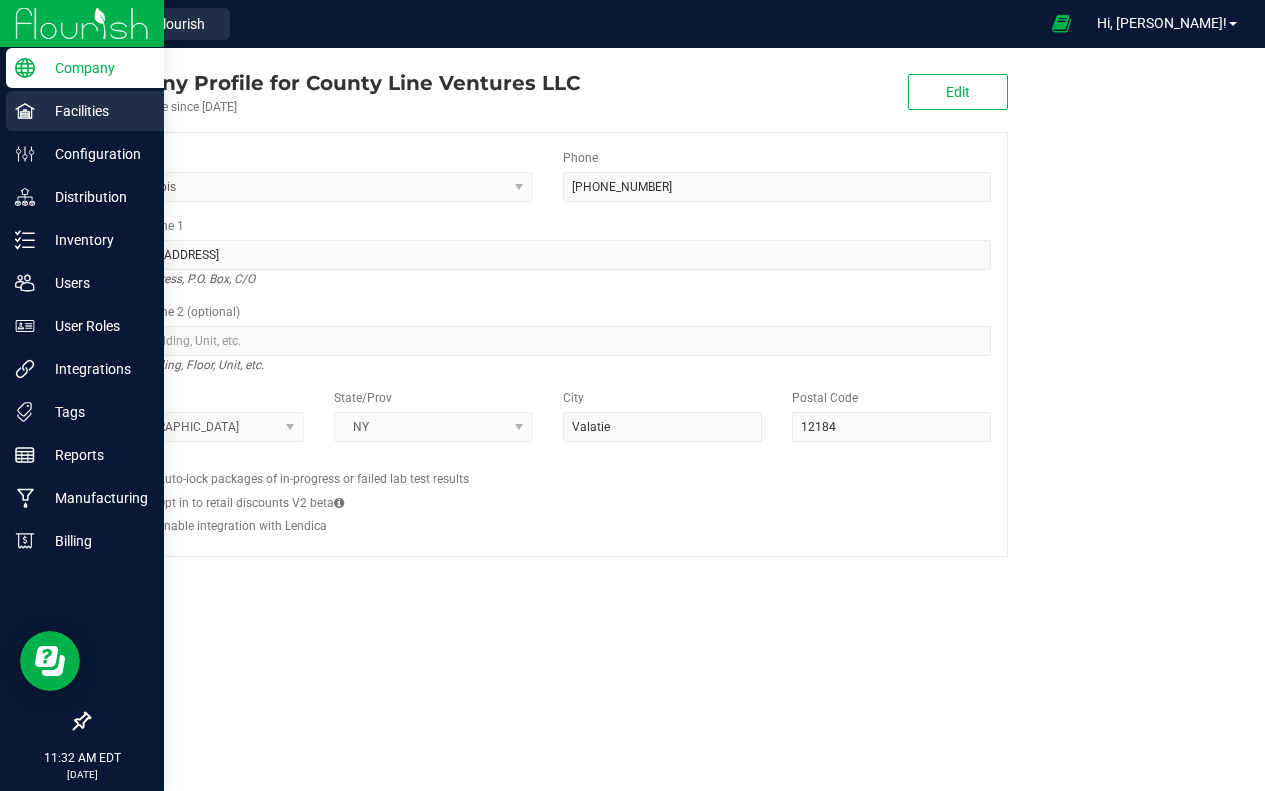click on "Facilities" at bounding box center (95, 111) 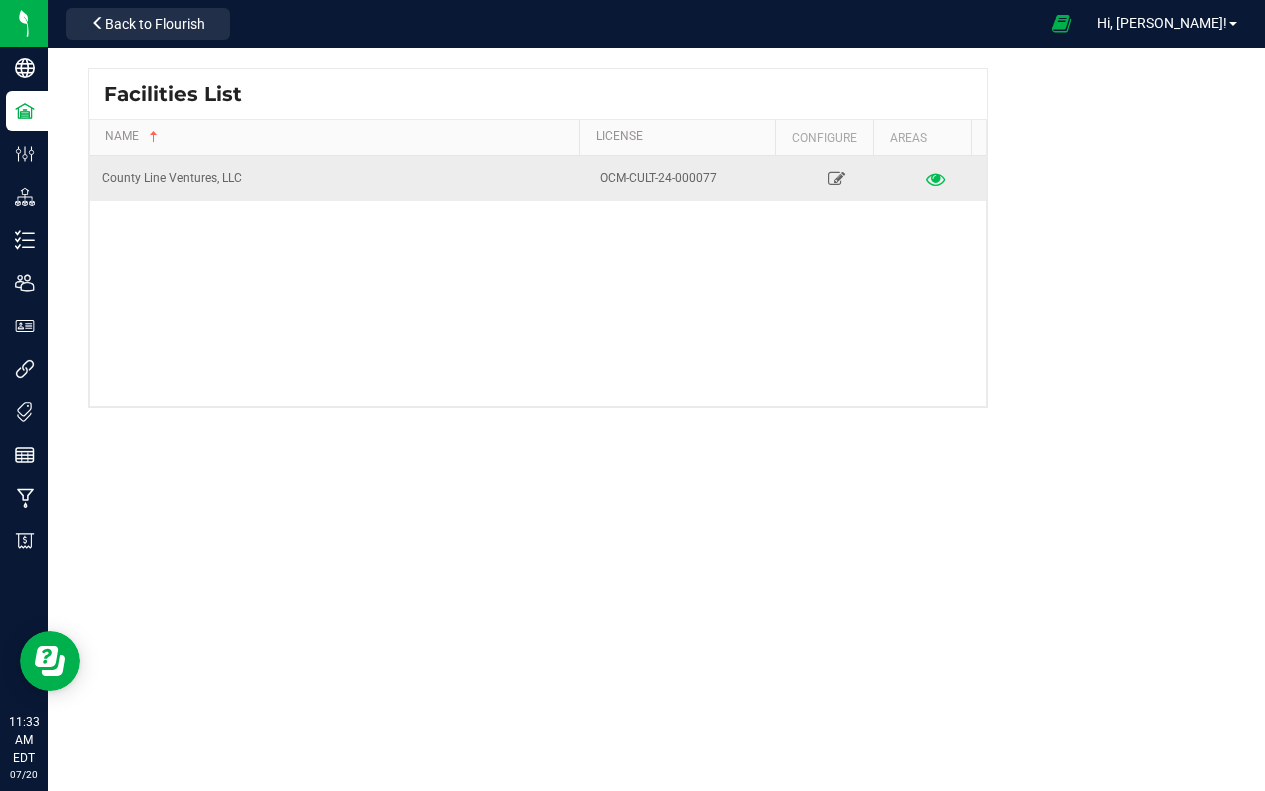 click at bounding box center [936, 178] 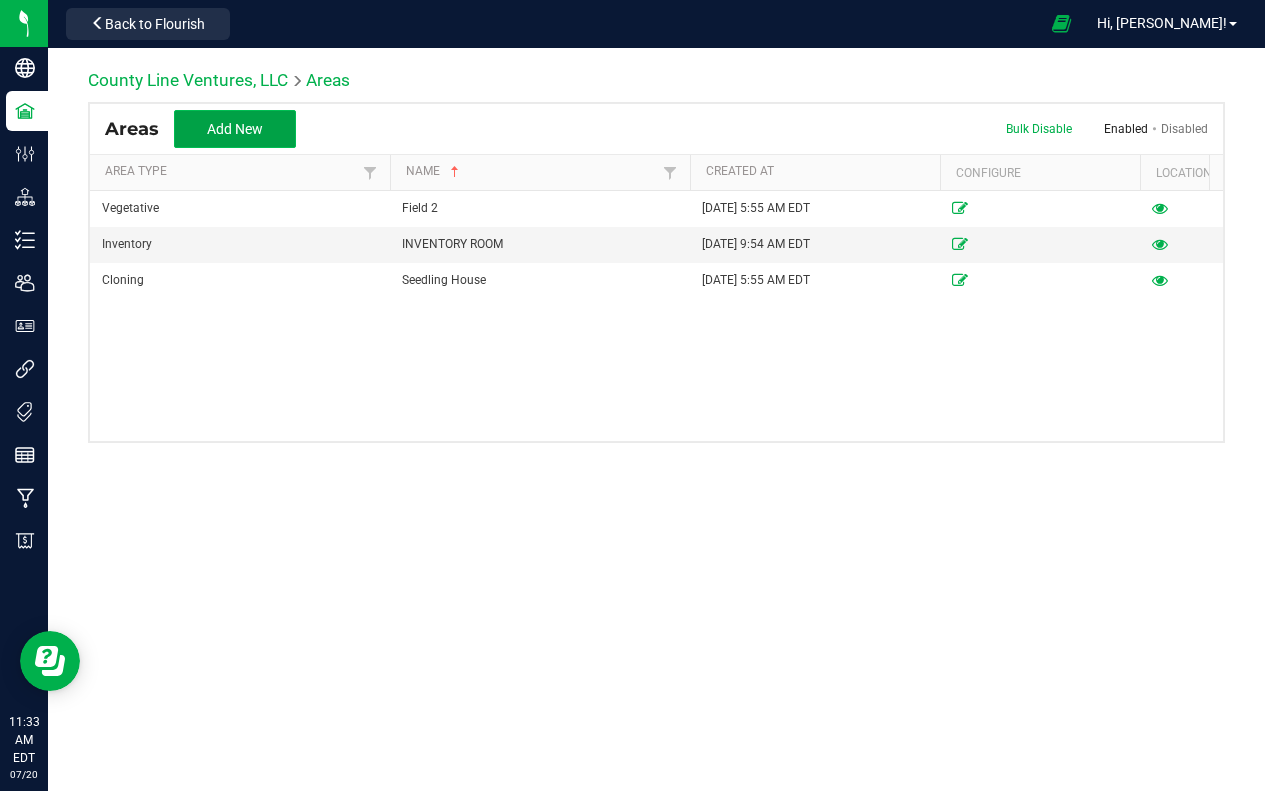 click on "Add New" at bounding box center [235, 129] 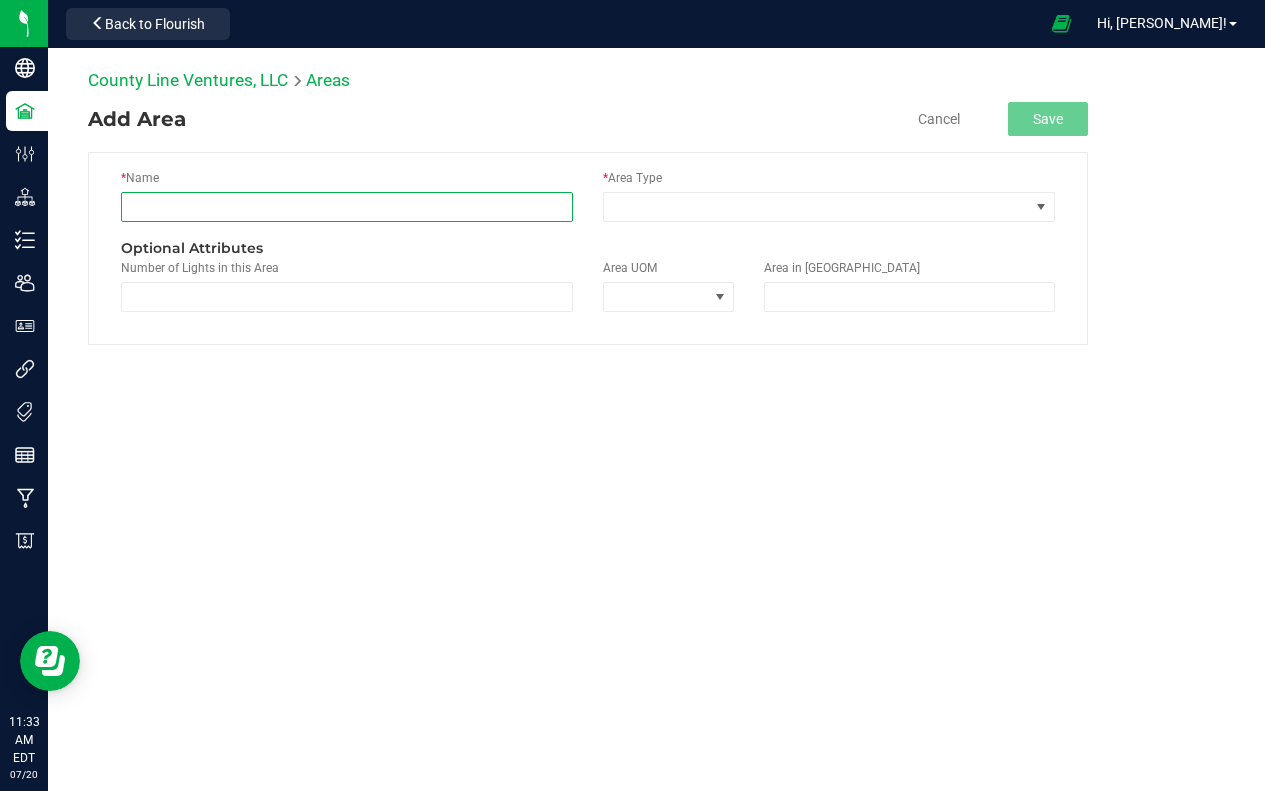 click at bounding box center (347, 207) 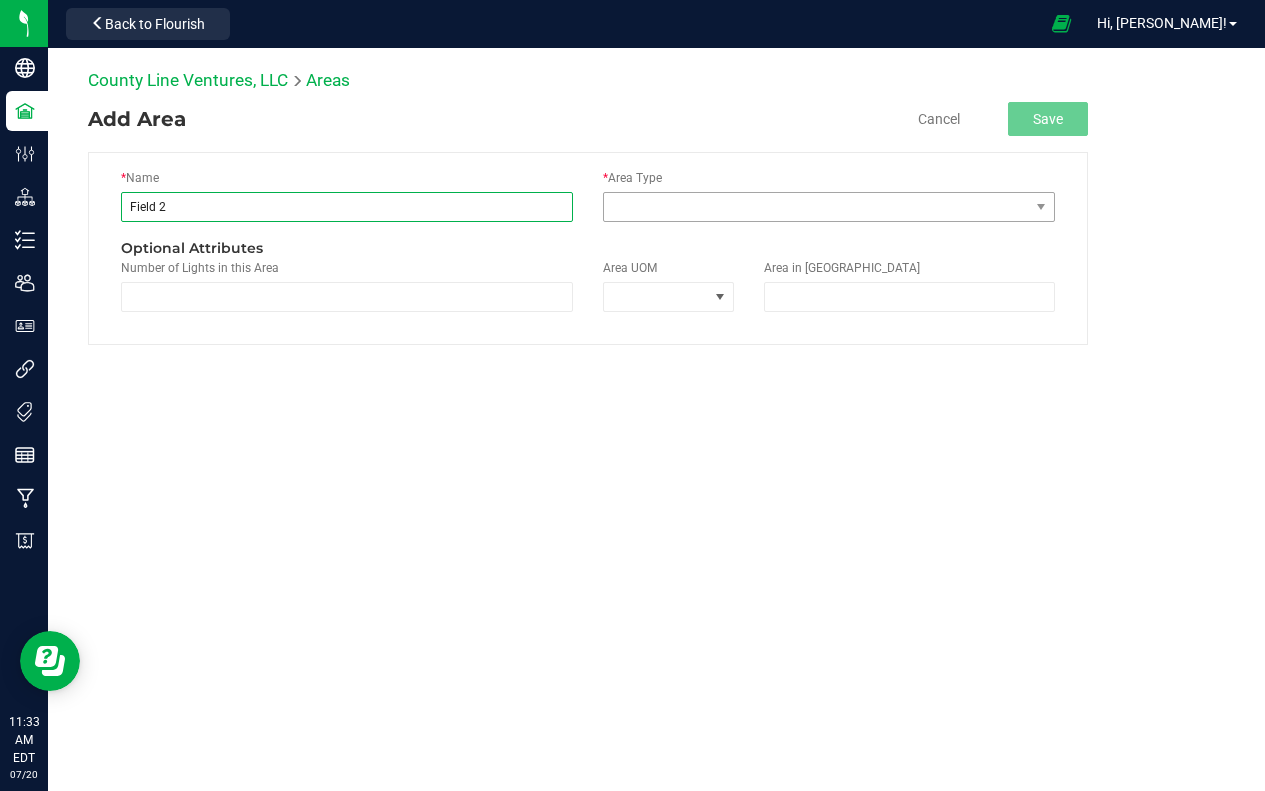 type on "Field 2" 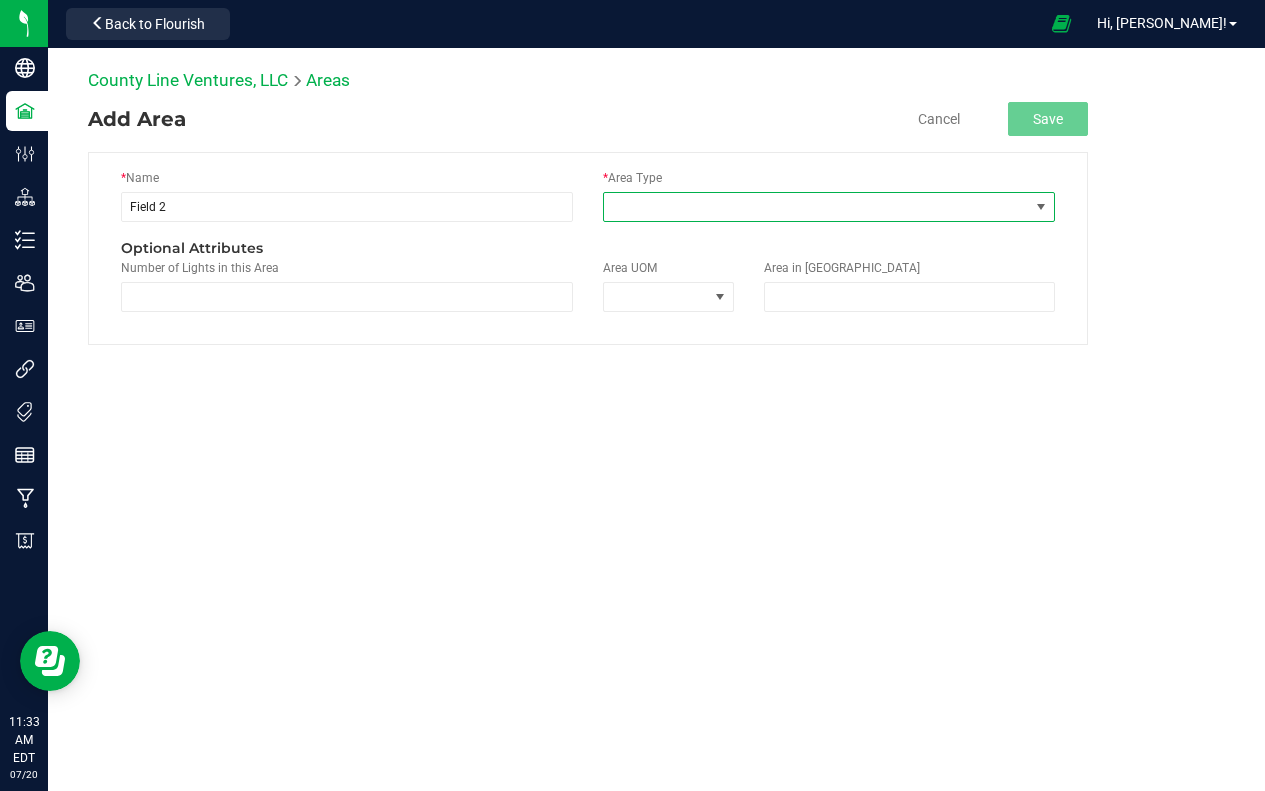 click at bounding box center (816, 207) 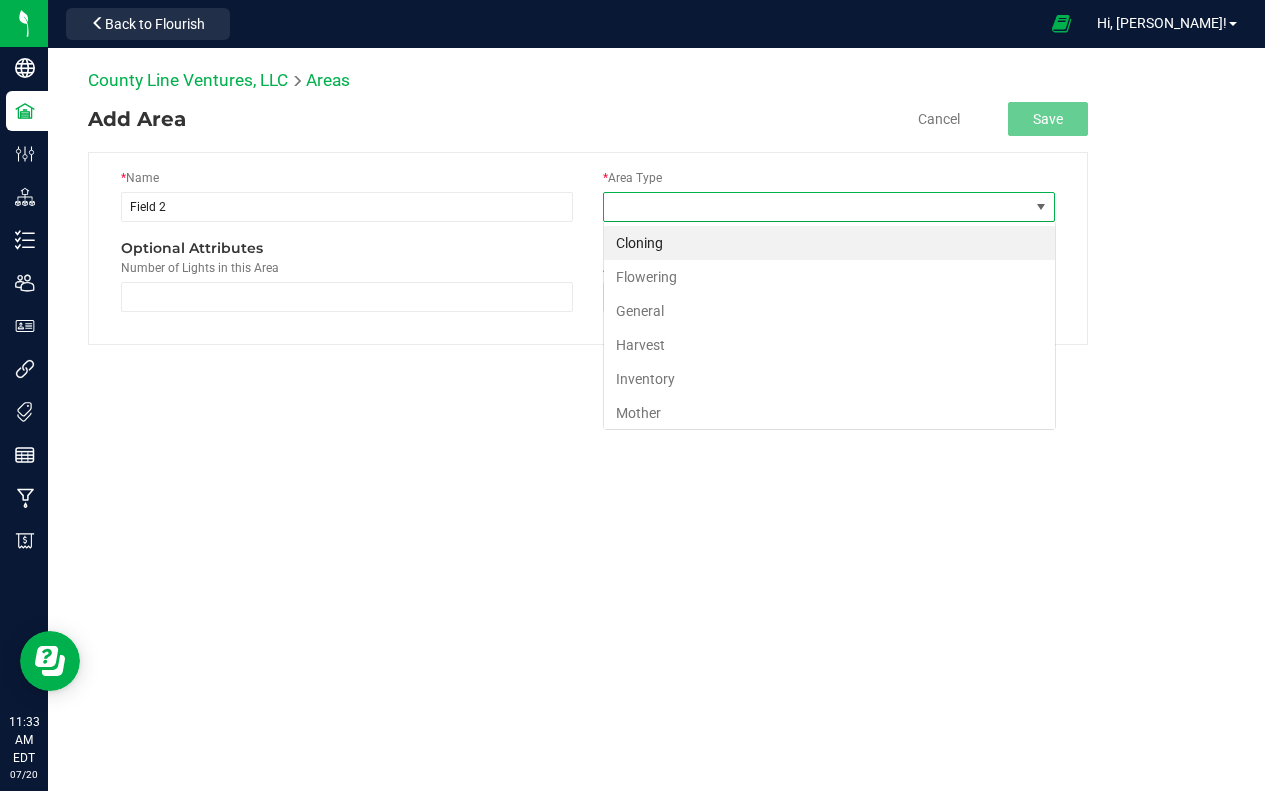 scroll, scrollTop: 99970, scrollLeft: 99547, axis: both 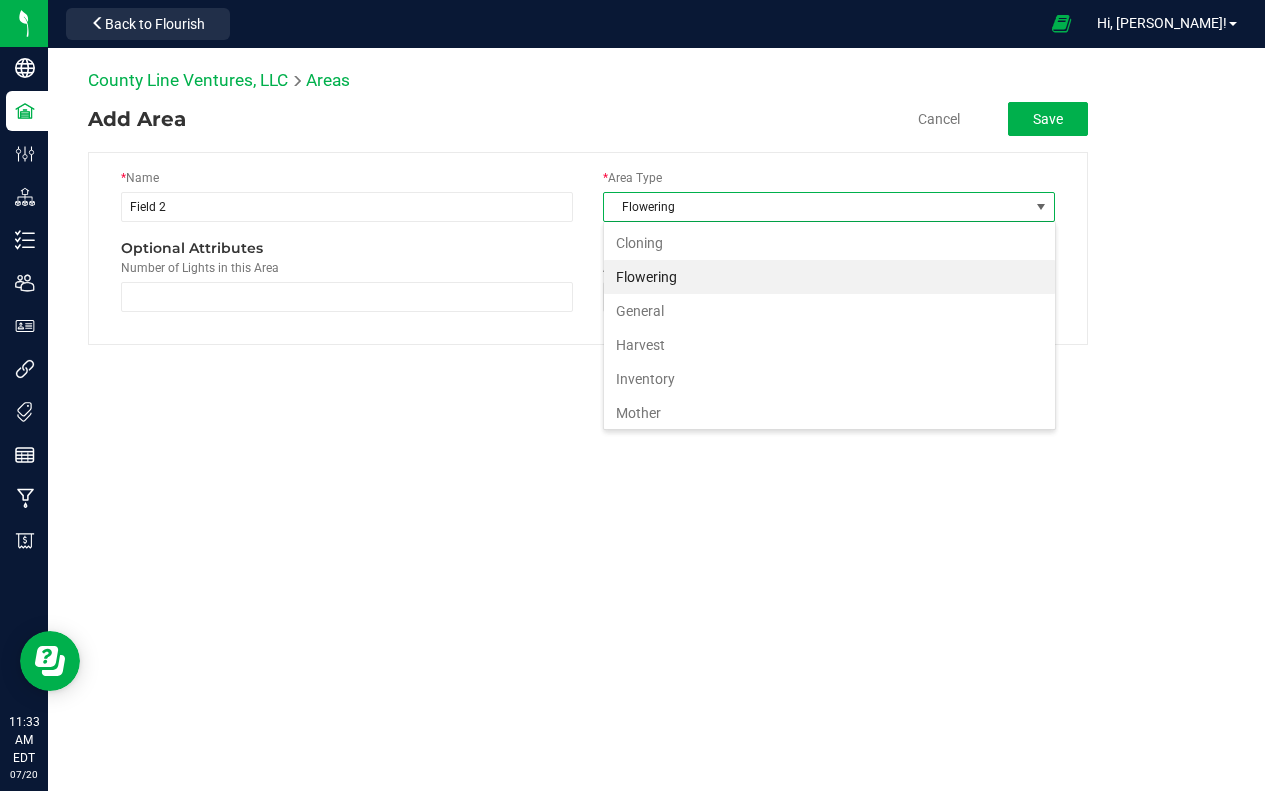 click on "Flowering" at bounding box center (829, 277) 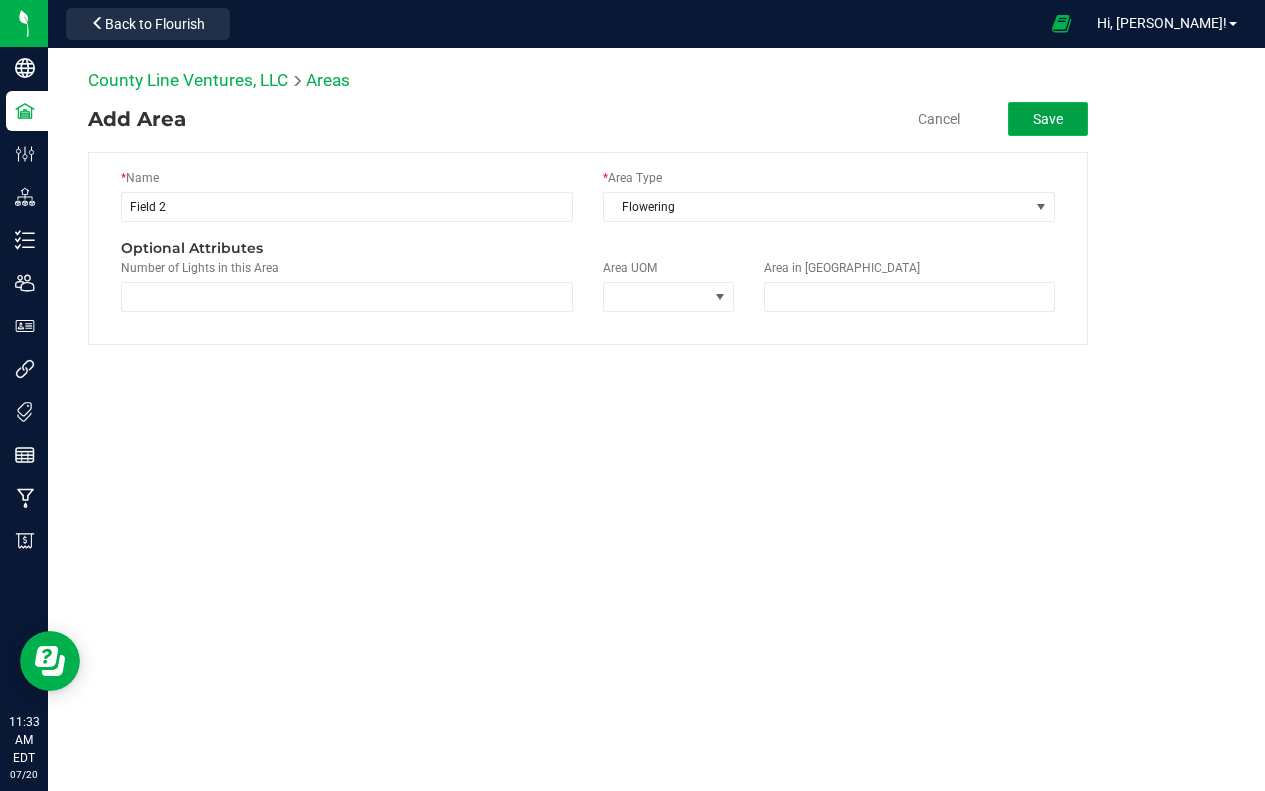 click on "Save" at bounding box center [1048, 119] 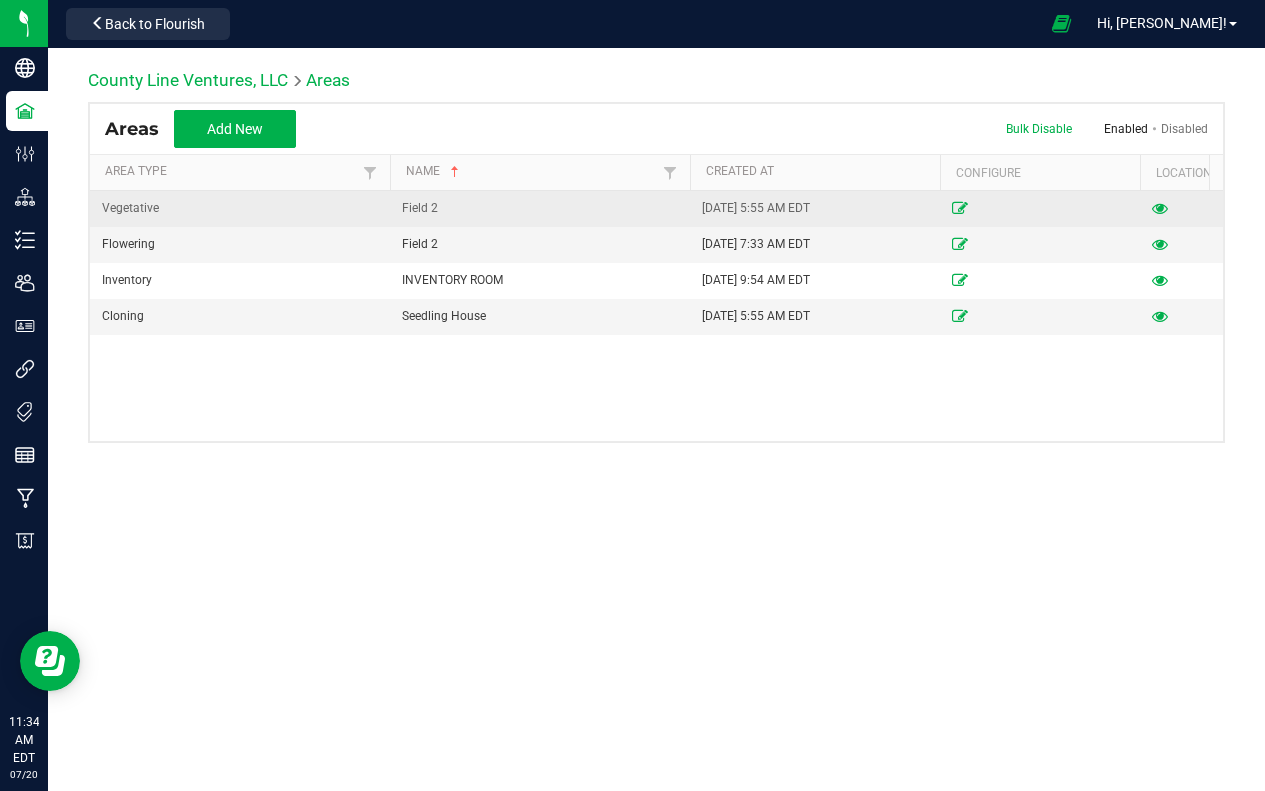 click at bounding box center (1160, 208) 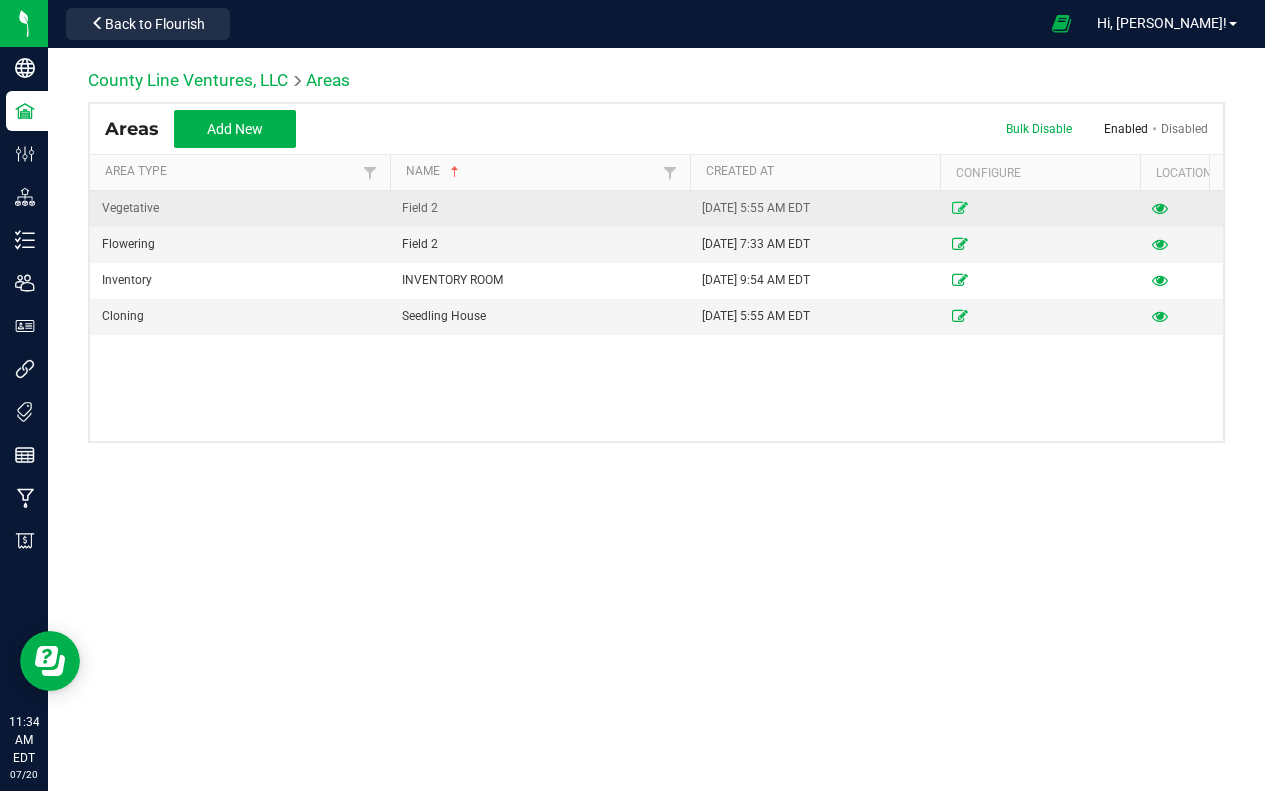 click at bounding box center (960, 208) 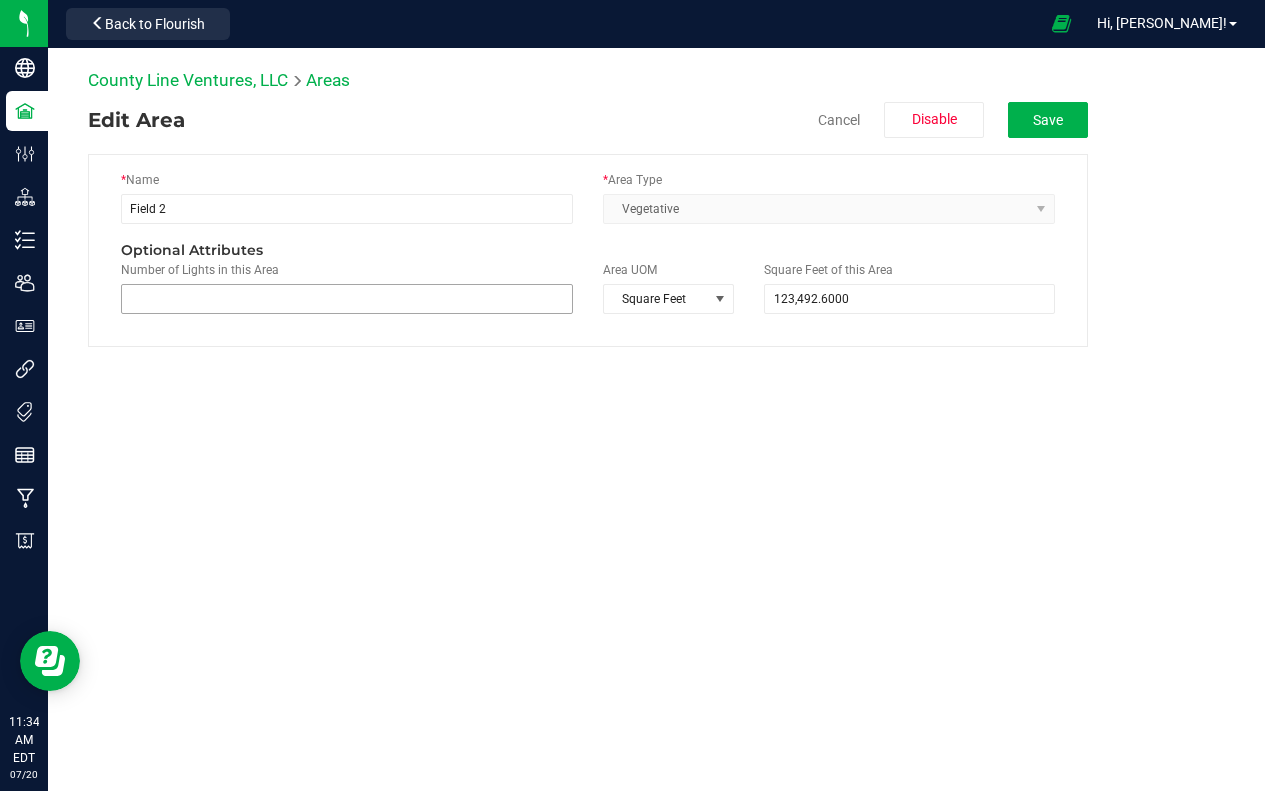 click at bounding box center [347, 299] 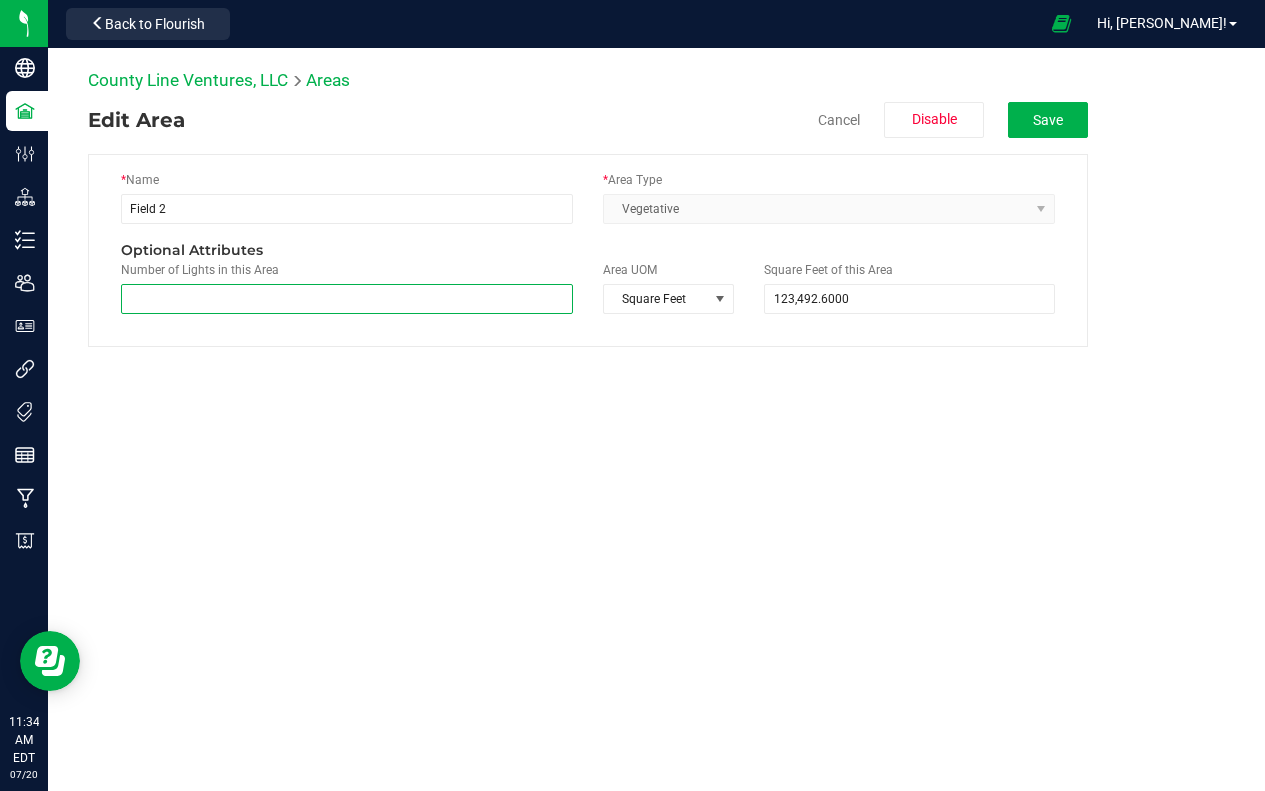 click at bounding box center (347, 299) 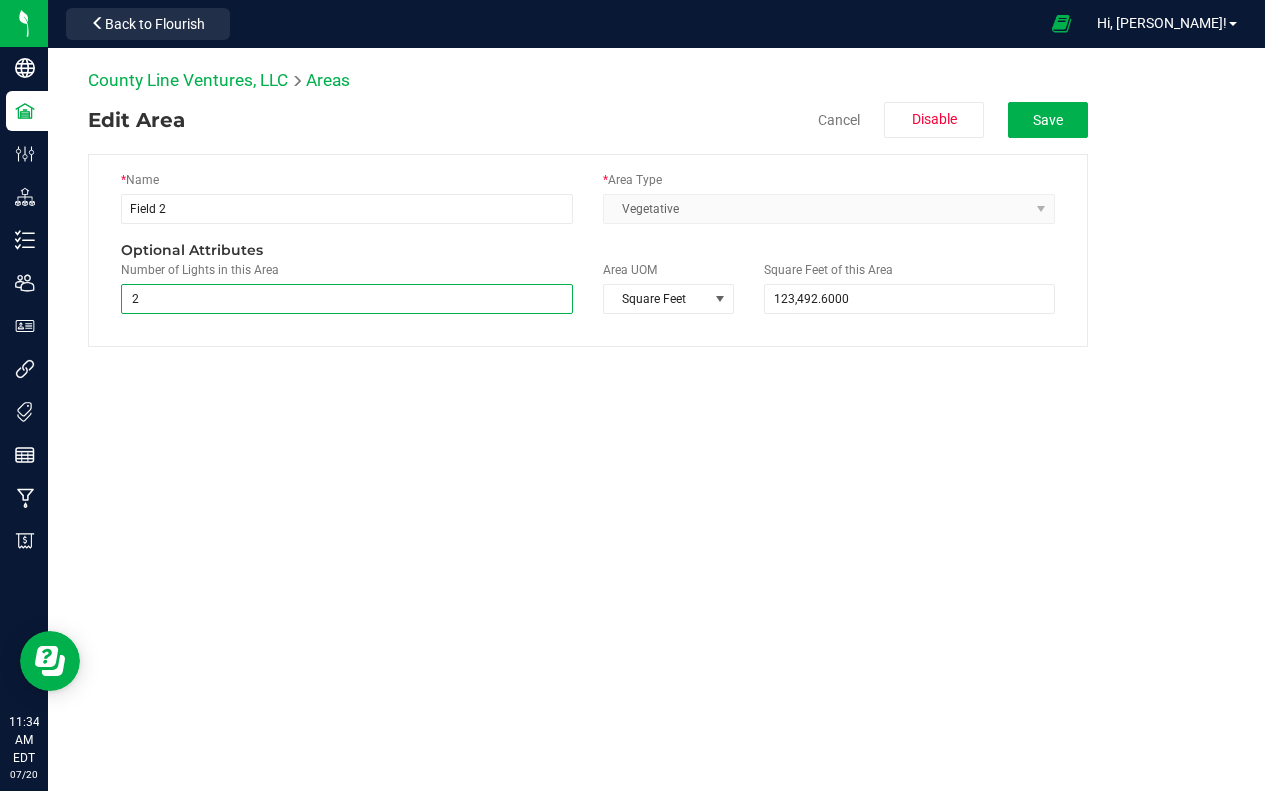 type 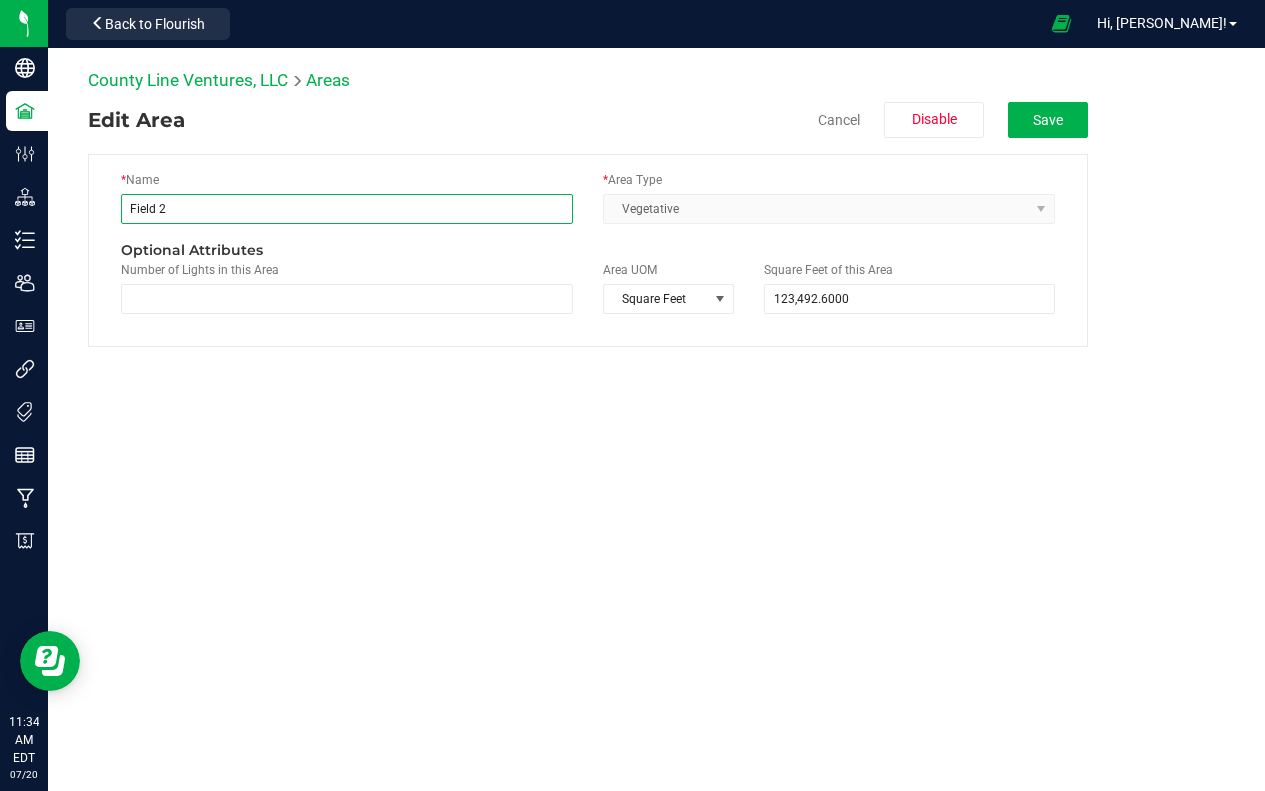 click on "Field 2" at bounding box center [347, 209] 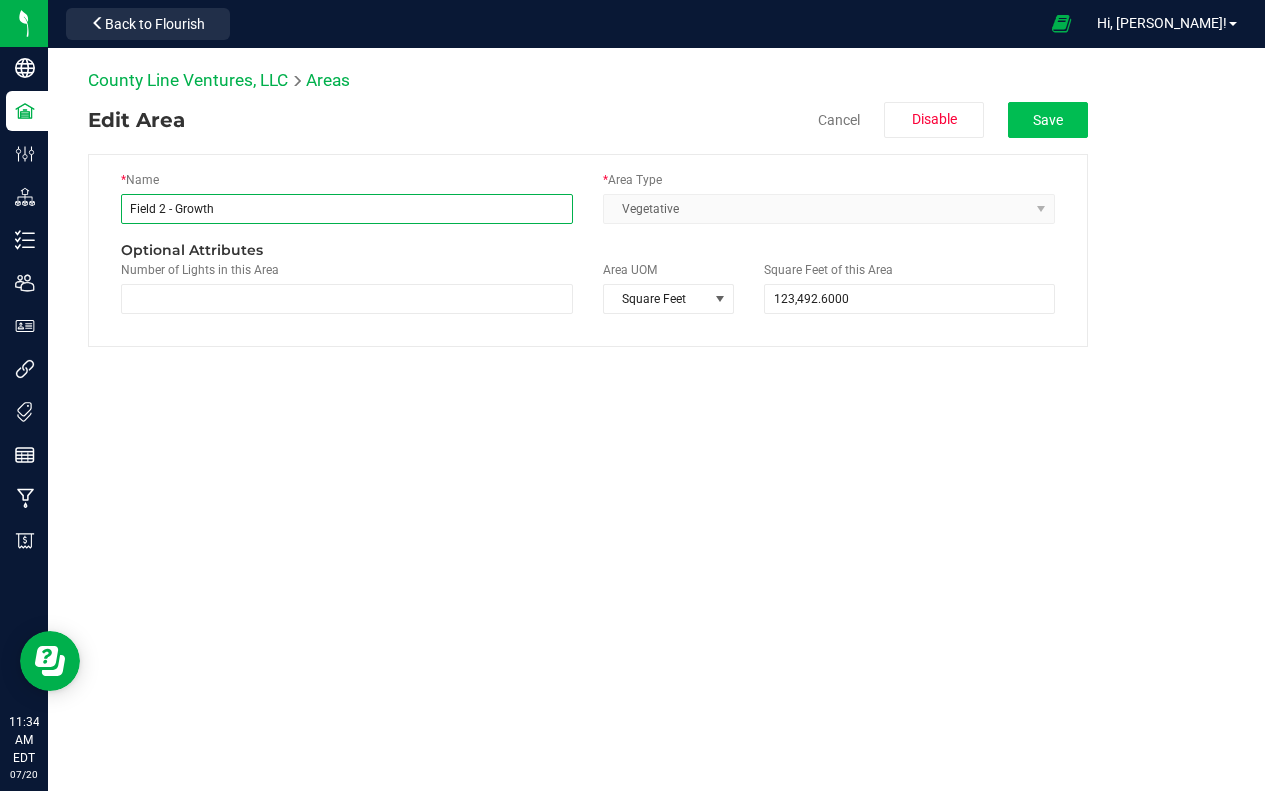 type on "Field 2 - Growth" 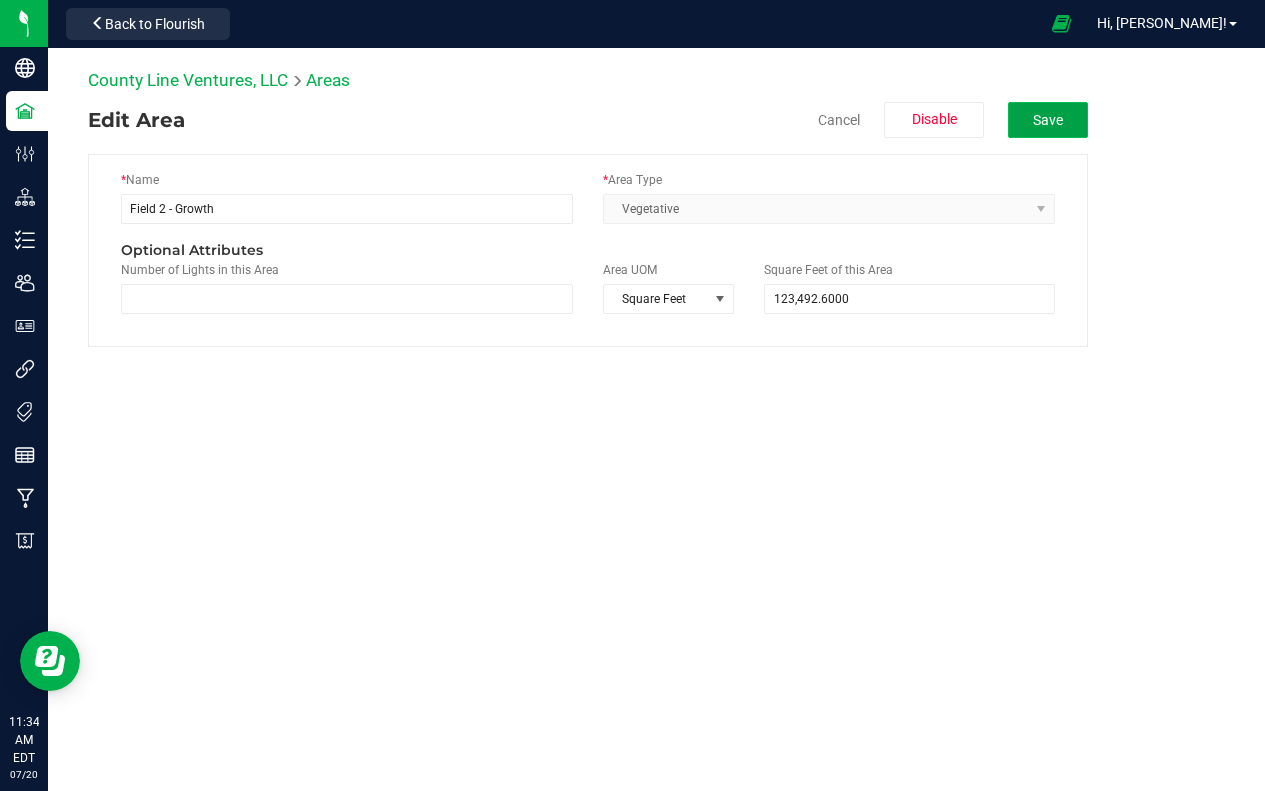 click on "Save" at bounding box center (1048, 120) 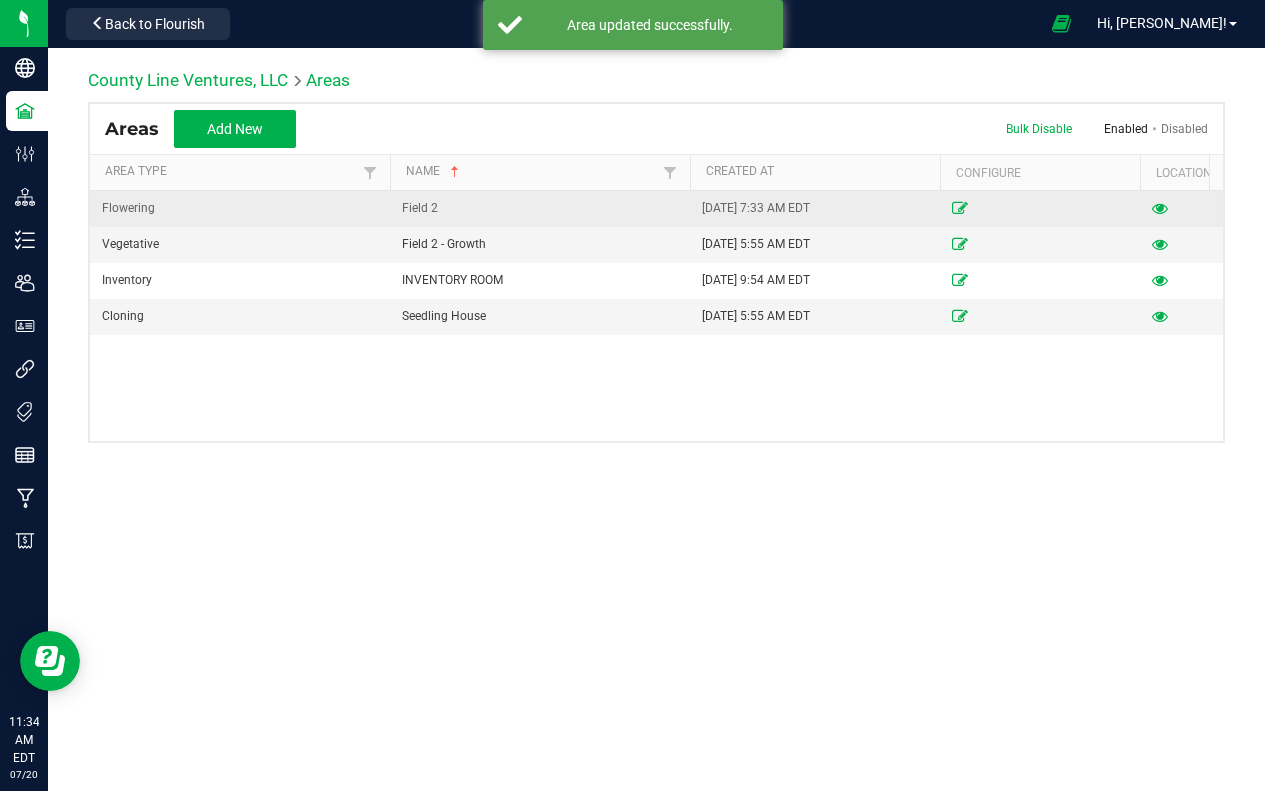 click on "Field 2" at bounding box center (540, 208) 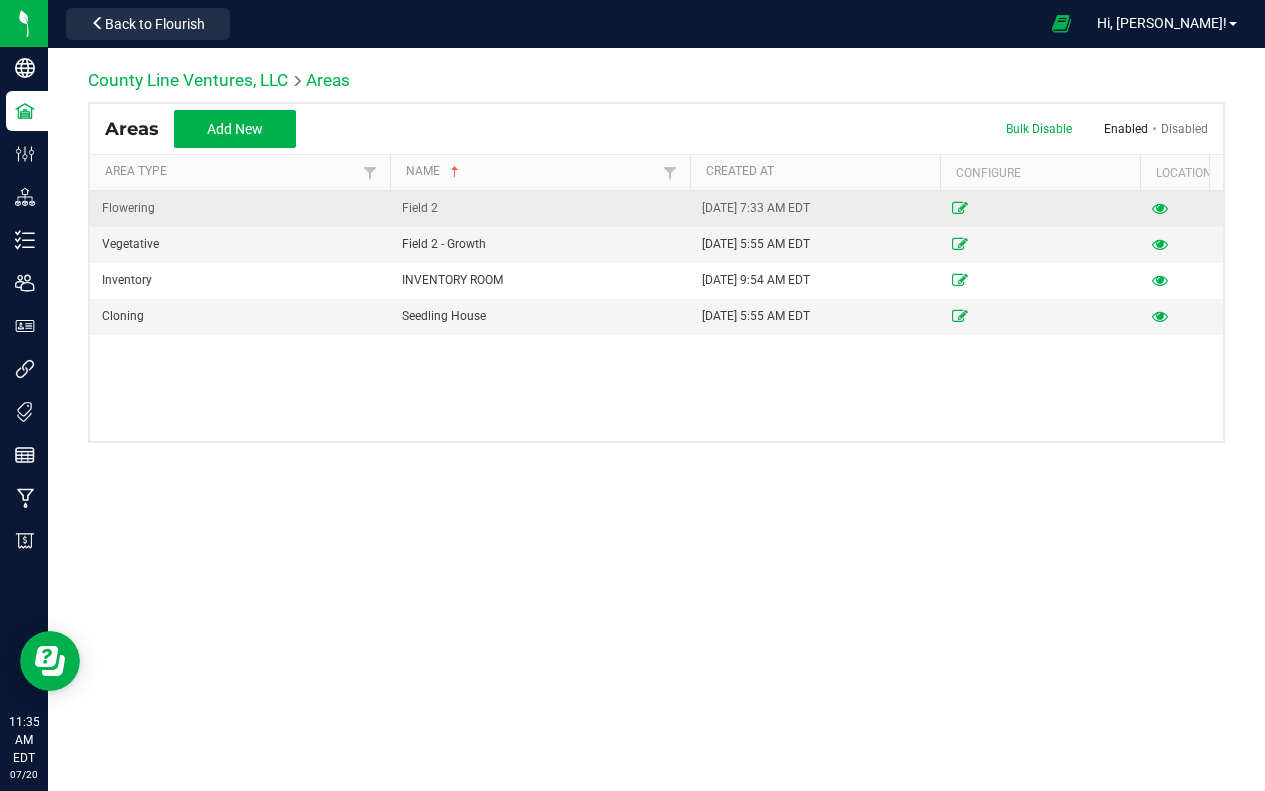 click on "Flowering" at bounding box center [128, 208] 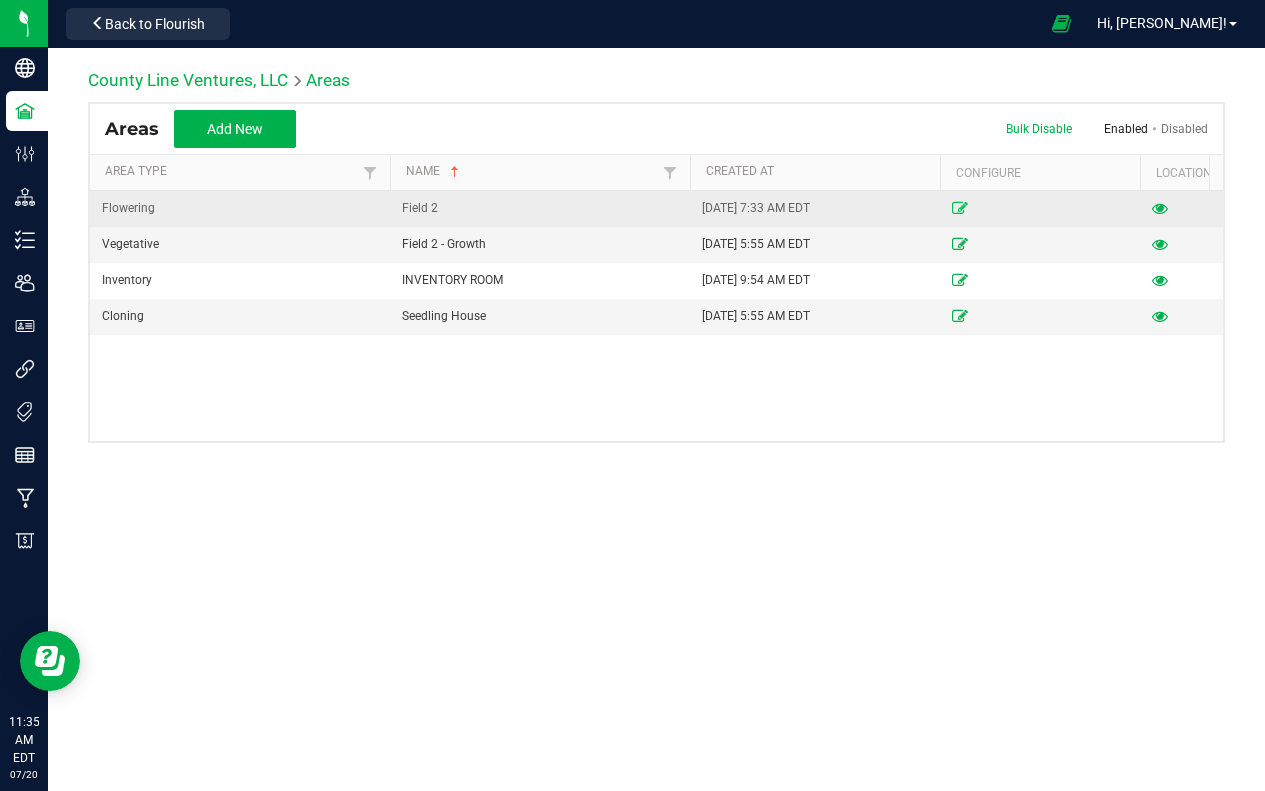 click at bounding box center (960, 208) 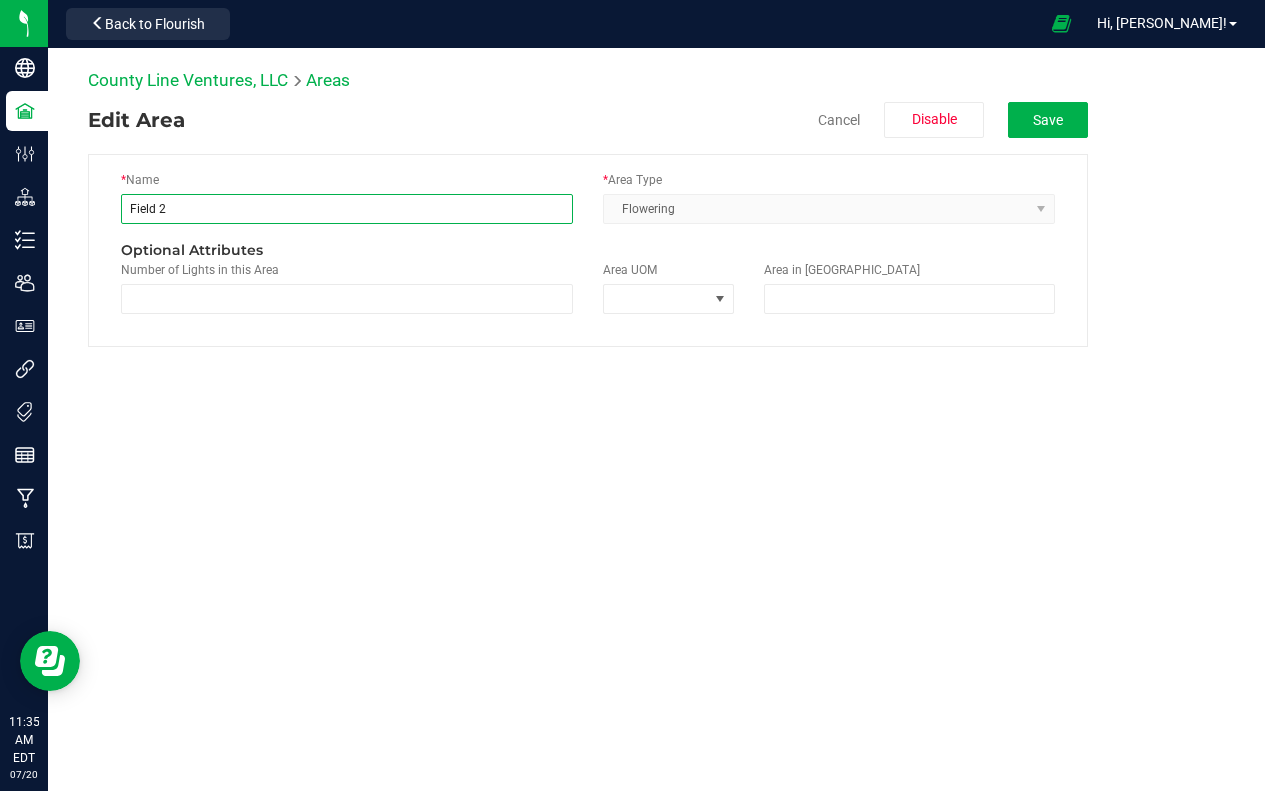 click on "Field 2" at bounding box center (347, 209) 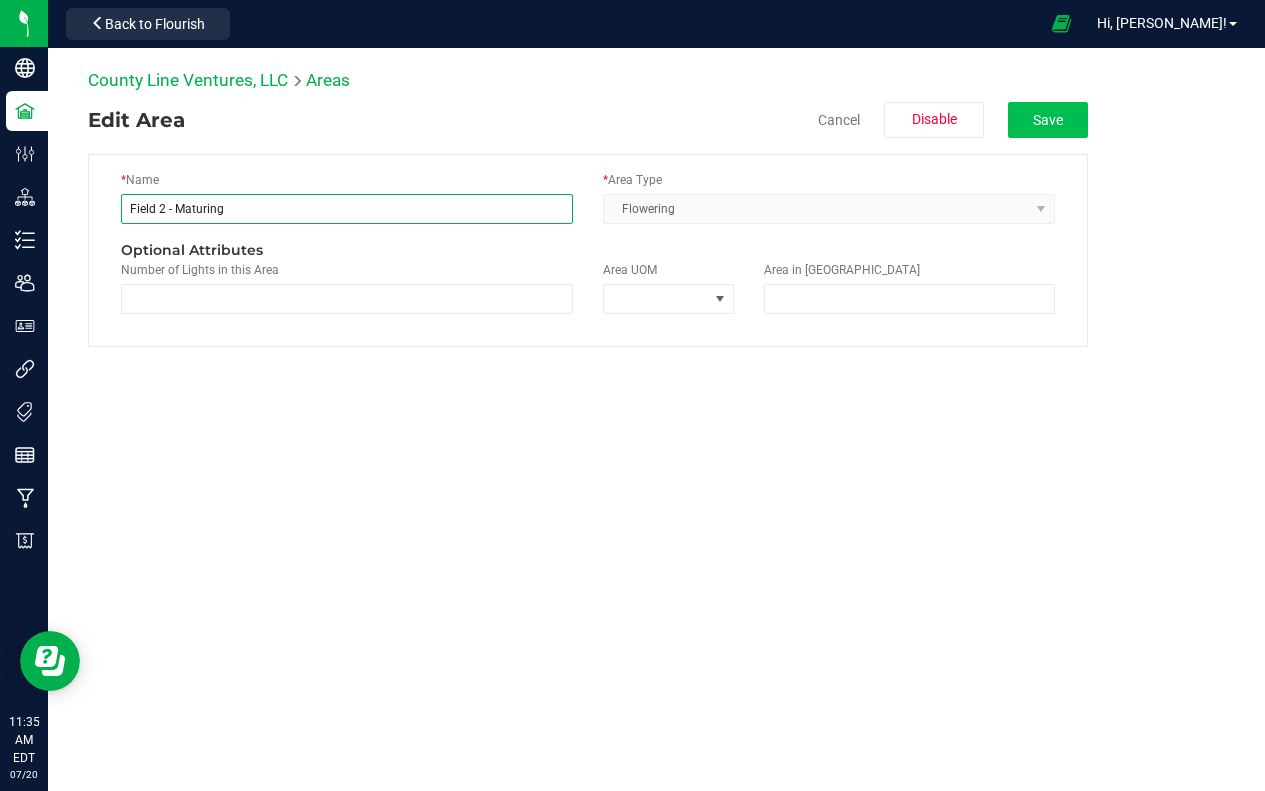 type on "Field 2 - Maturing" 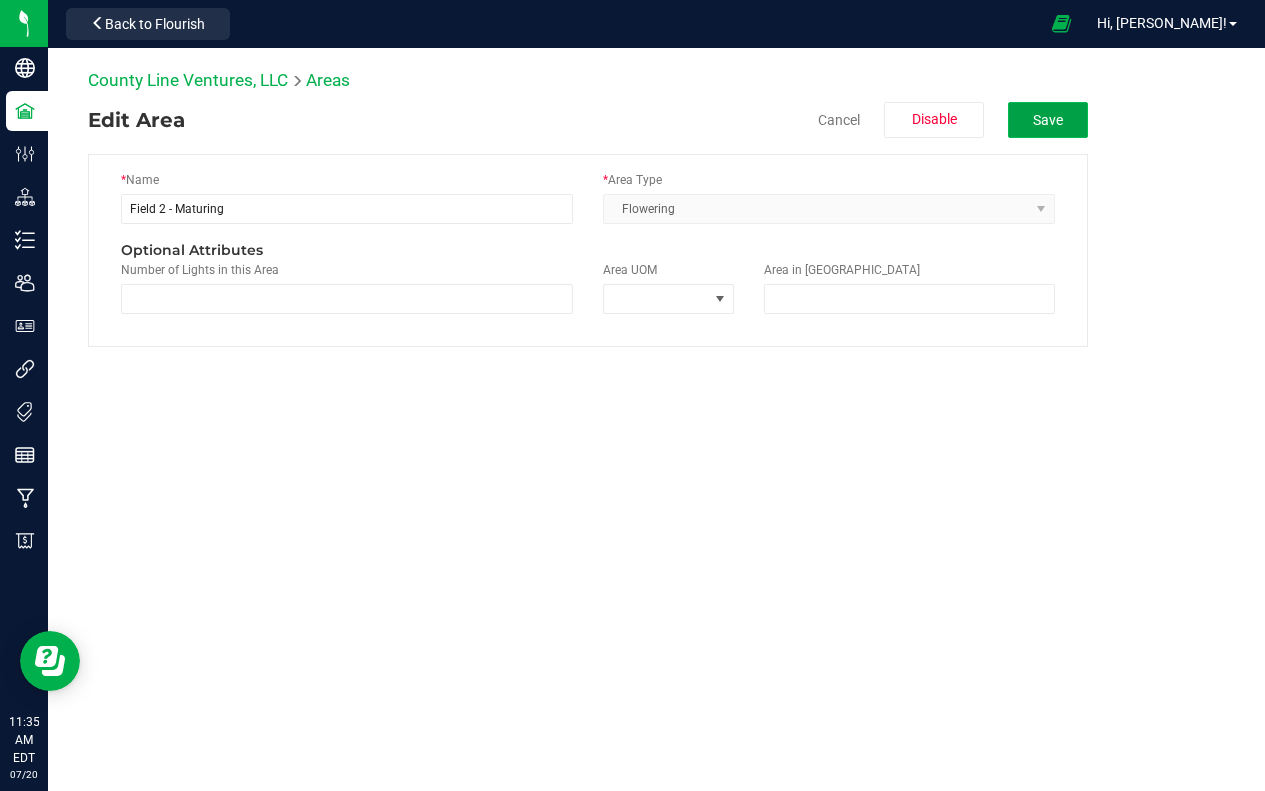 click on "Save" at bounding box center [1048, 120] 